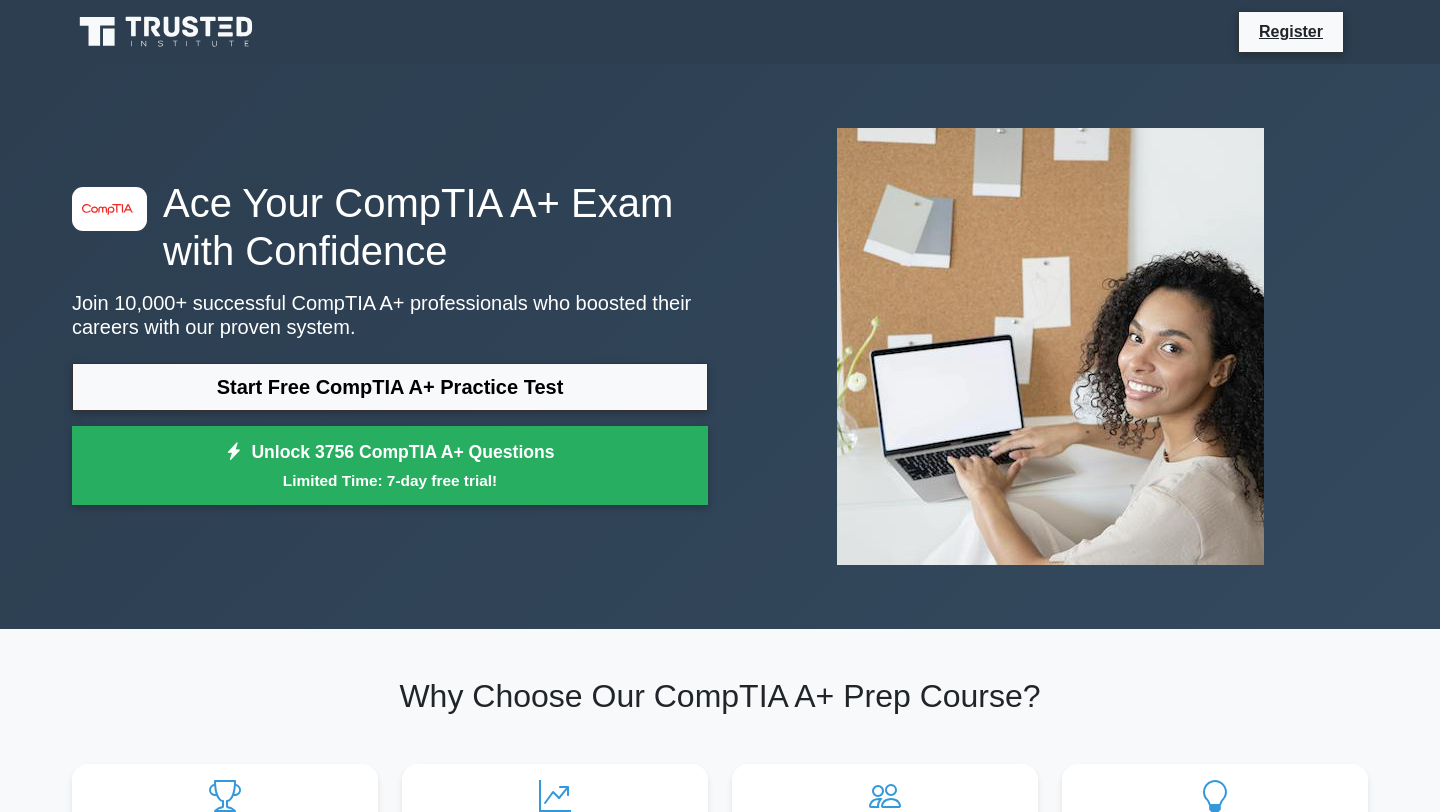 scroll, scrollTop: 0, scrollLeft: 0, axis: both 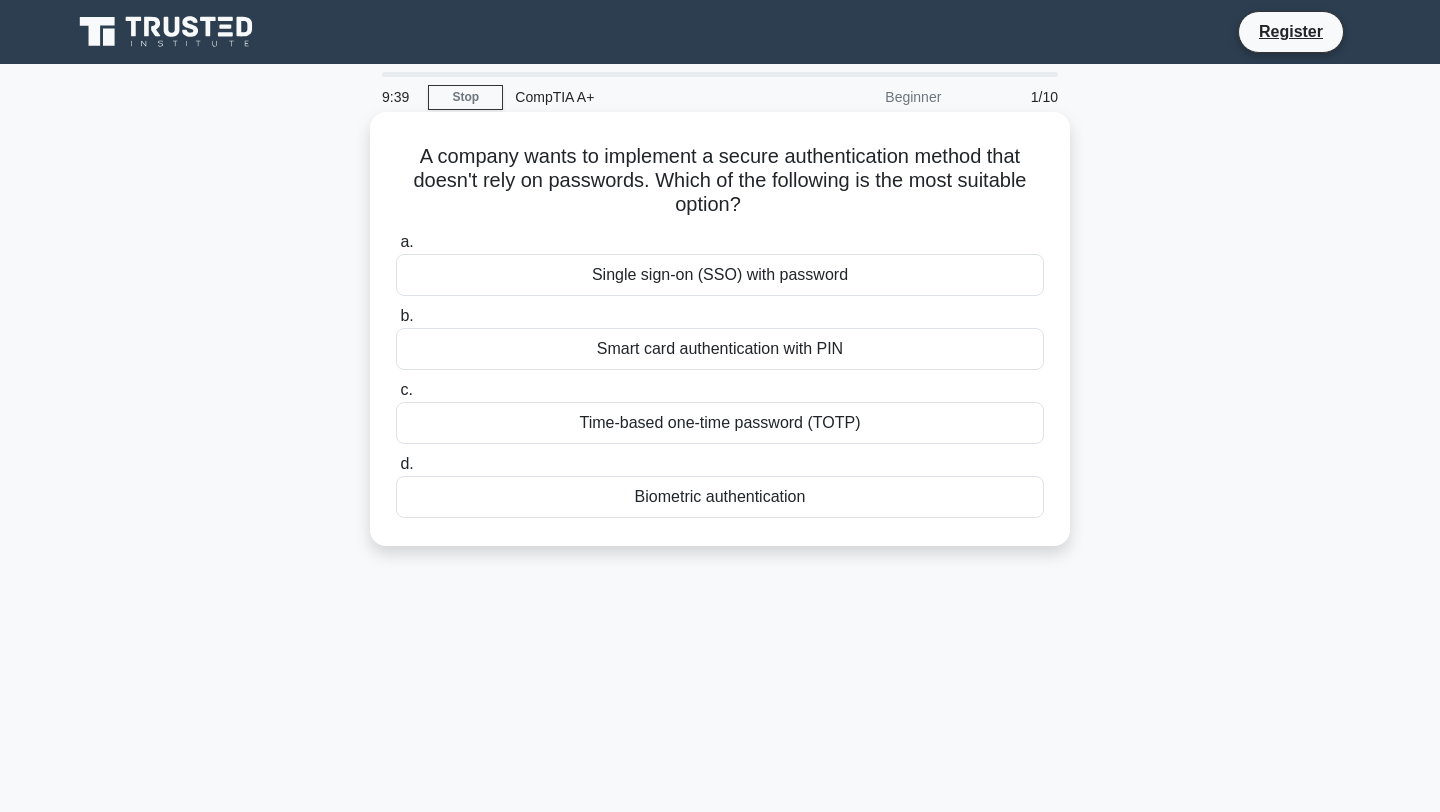 click on "Smart card authentication with PIN" at bounding box center (720, 349) 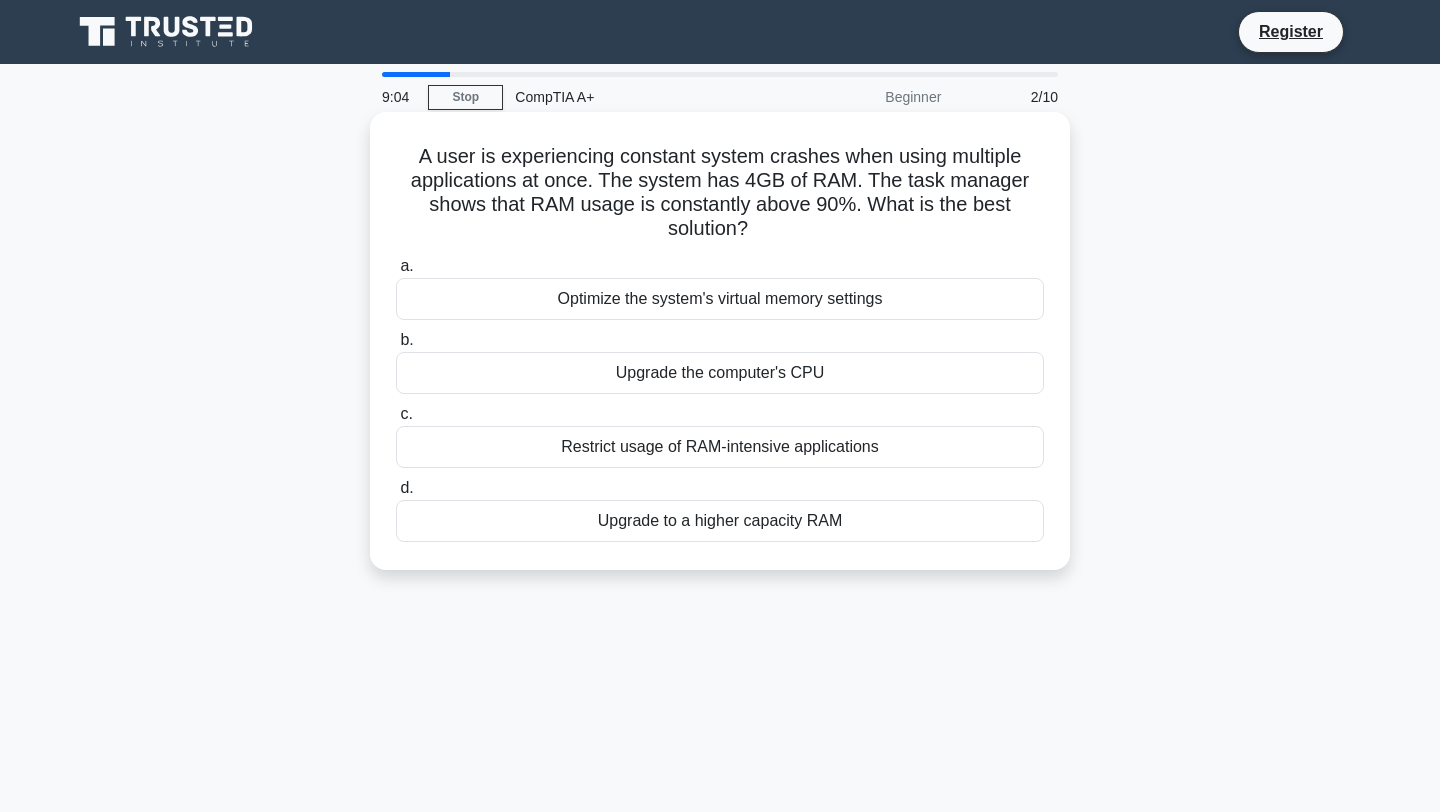 click on "Upgrade the computer's CPU" at bounding box center (720, 373) 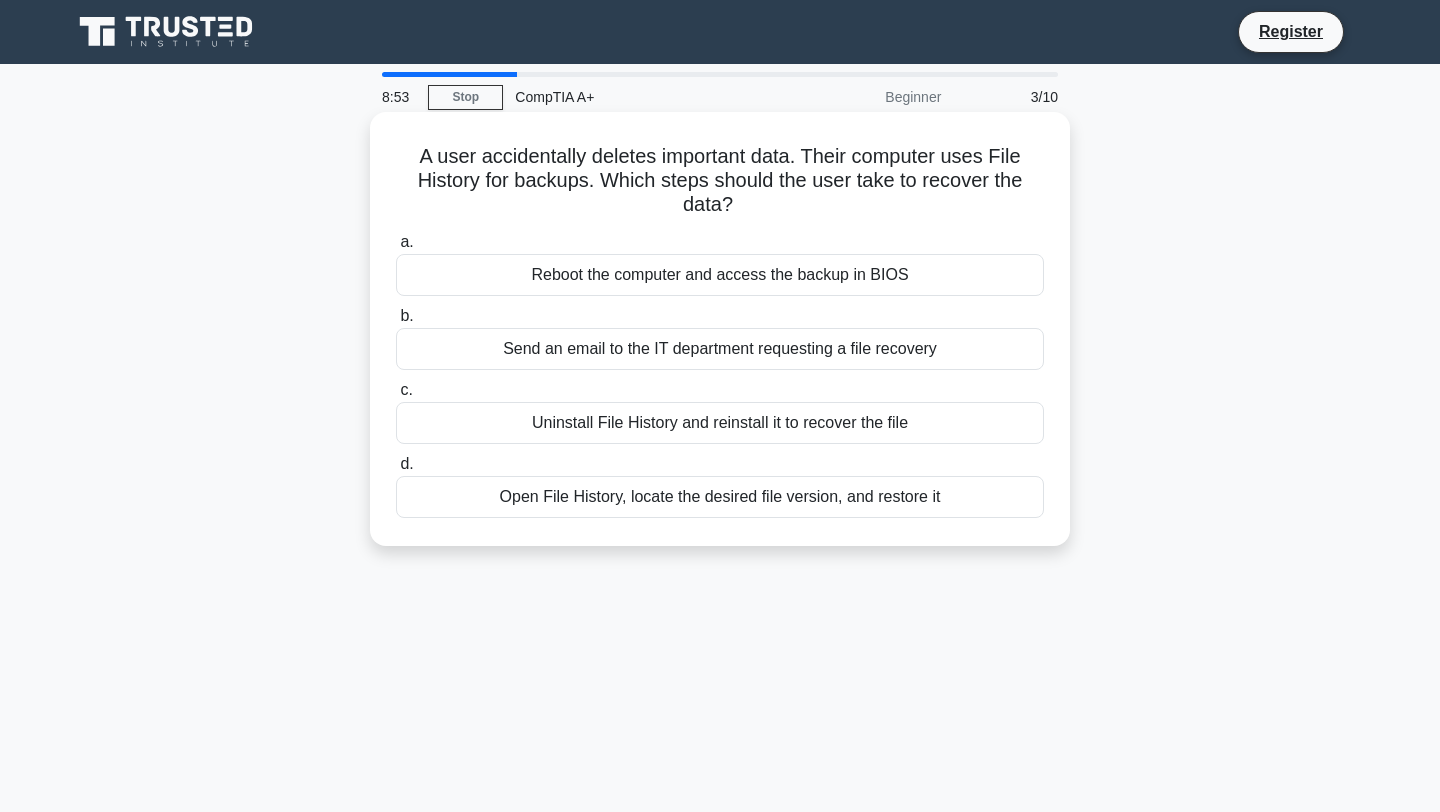 click on "Reboot the computer and access the backup in BIOS" at bounding box center (720, 275) 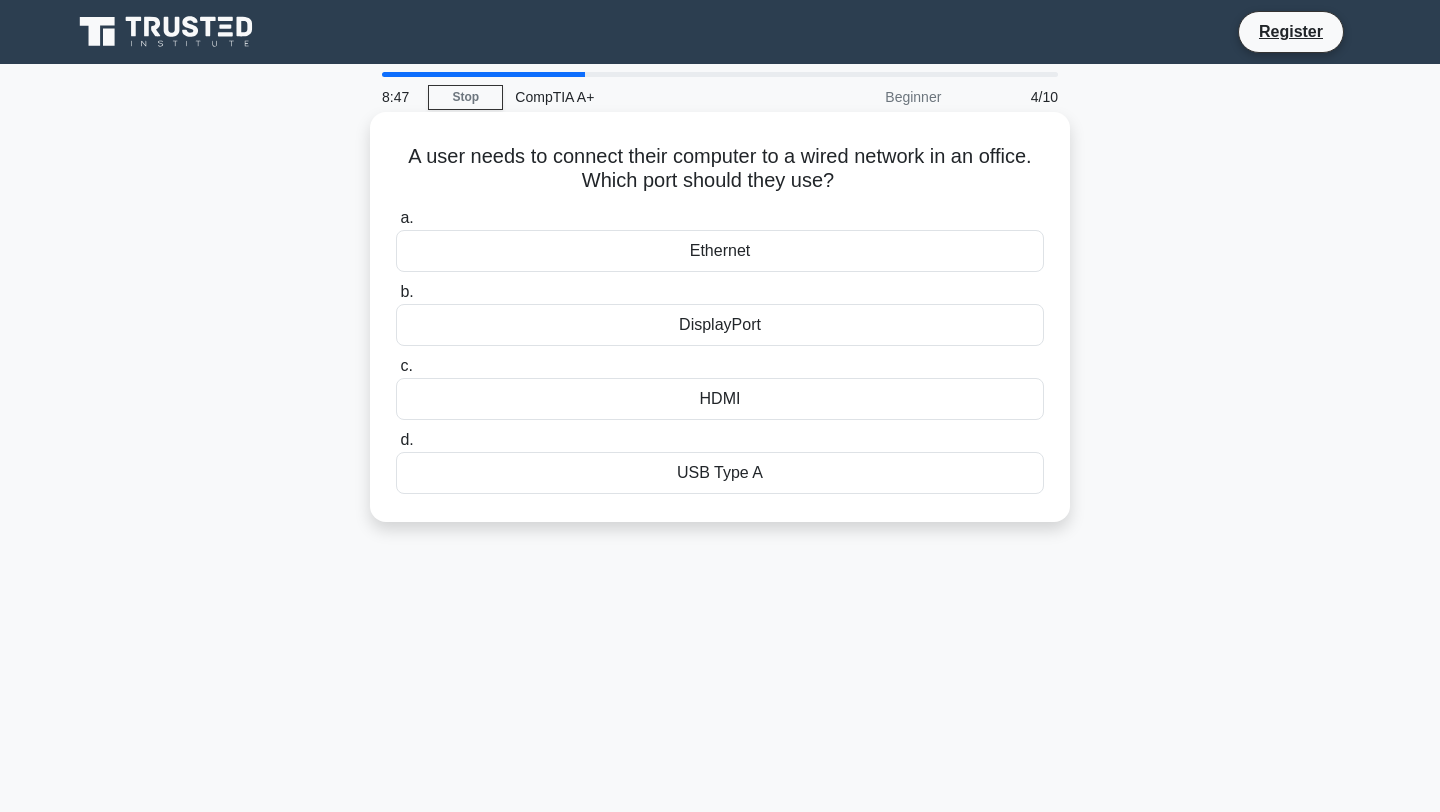 click on "Ethernet" at bounding box center (720, 251) 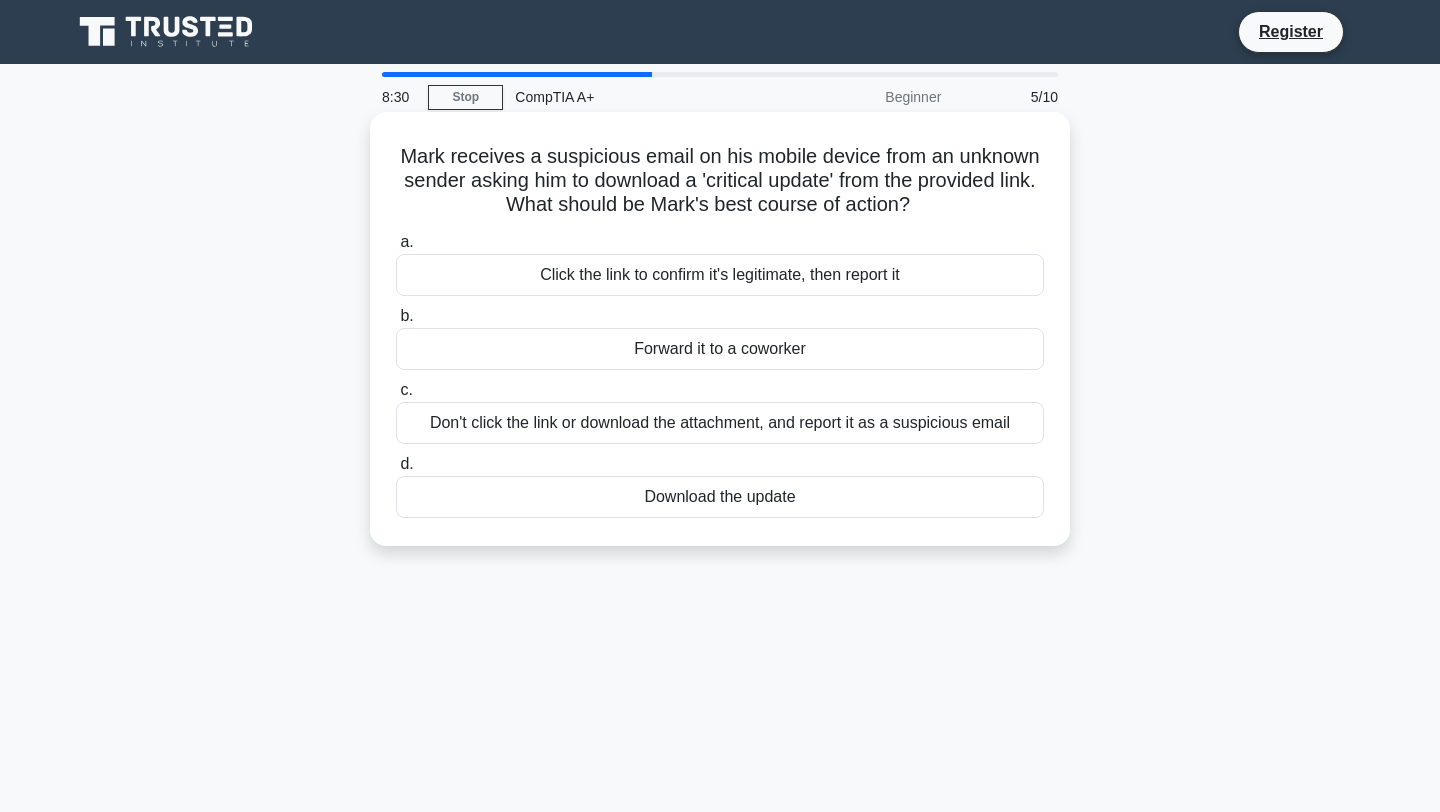 click on "Don't click the link or download the attachment, and report it as a suspicious email" at bounding box center (720, 423) 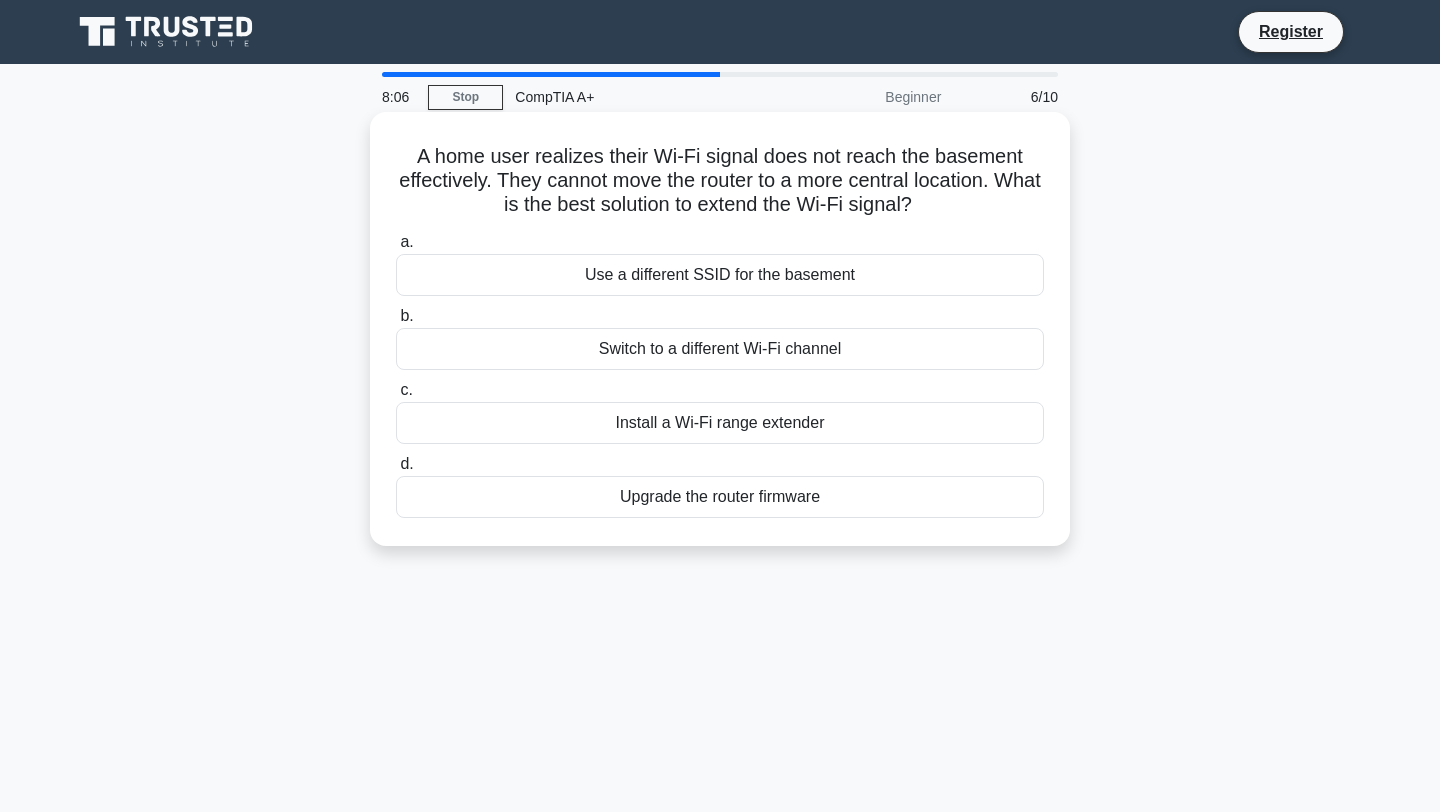 click on "Upgrade the router firmware" at bounding box center (720, 497) 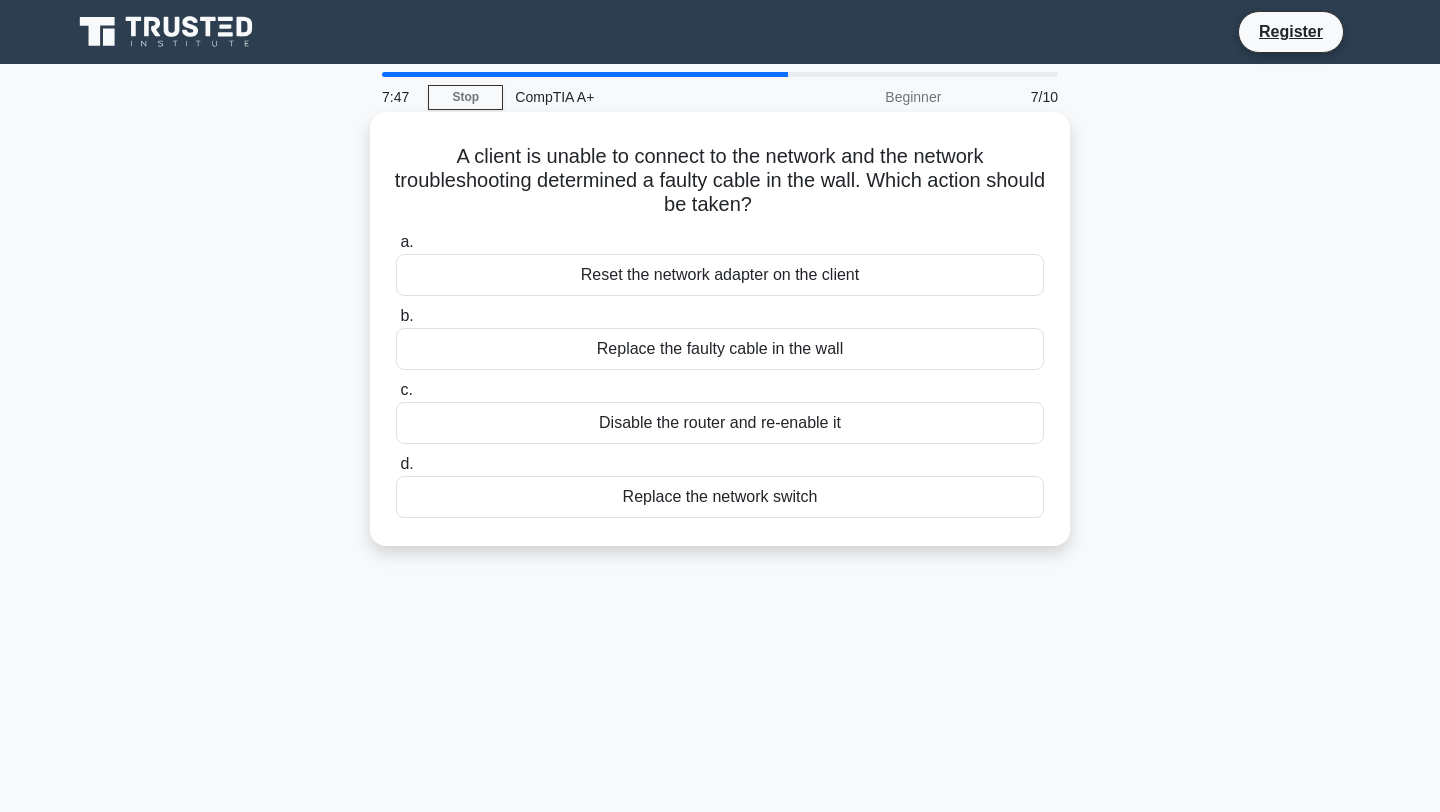 click on "Replace the faulty cable in the wall" at bounding box center (720, 349) 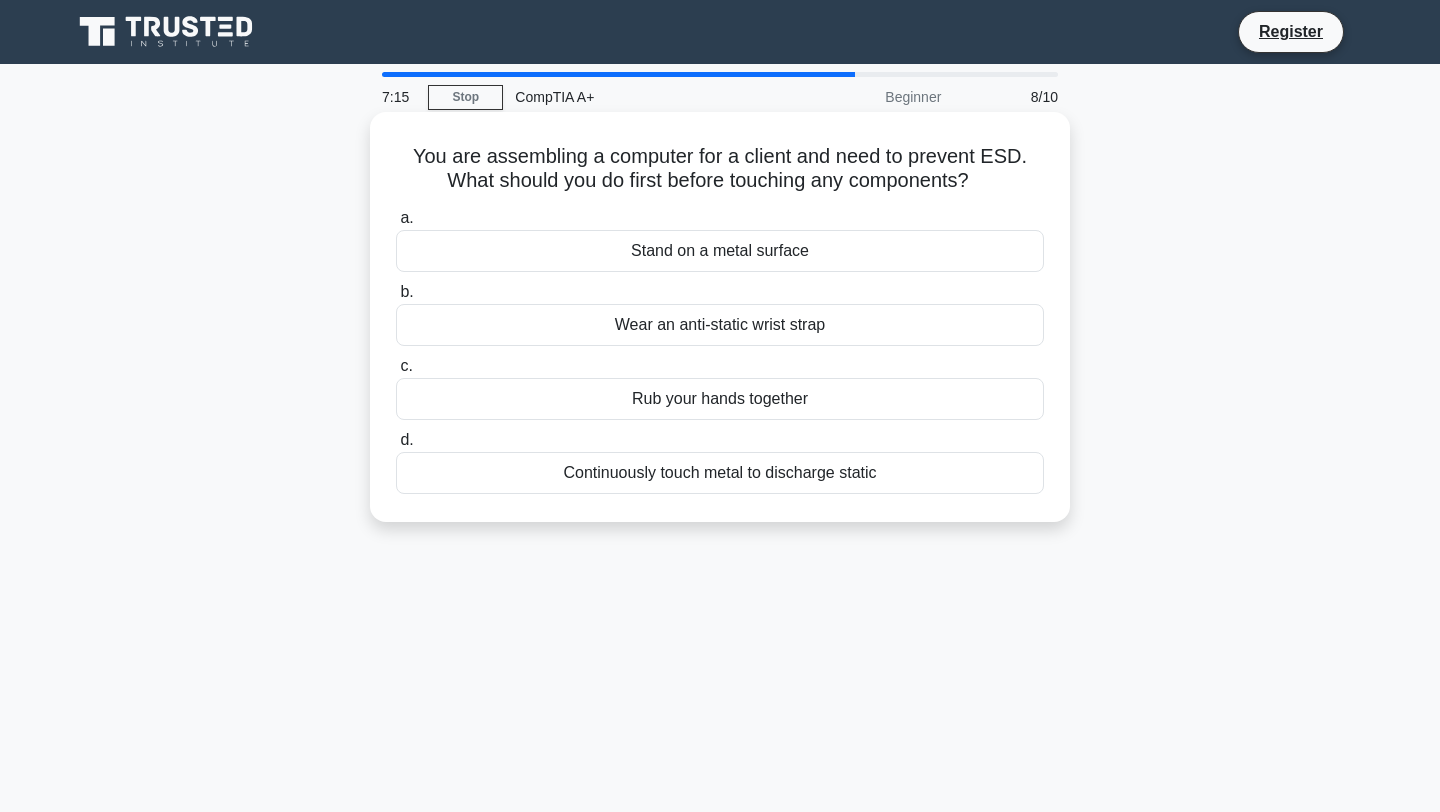 click on "Wear an anti-static wrist strap" at bounding box center [720, 325] 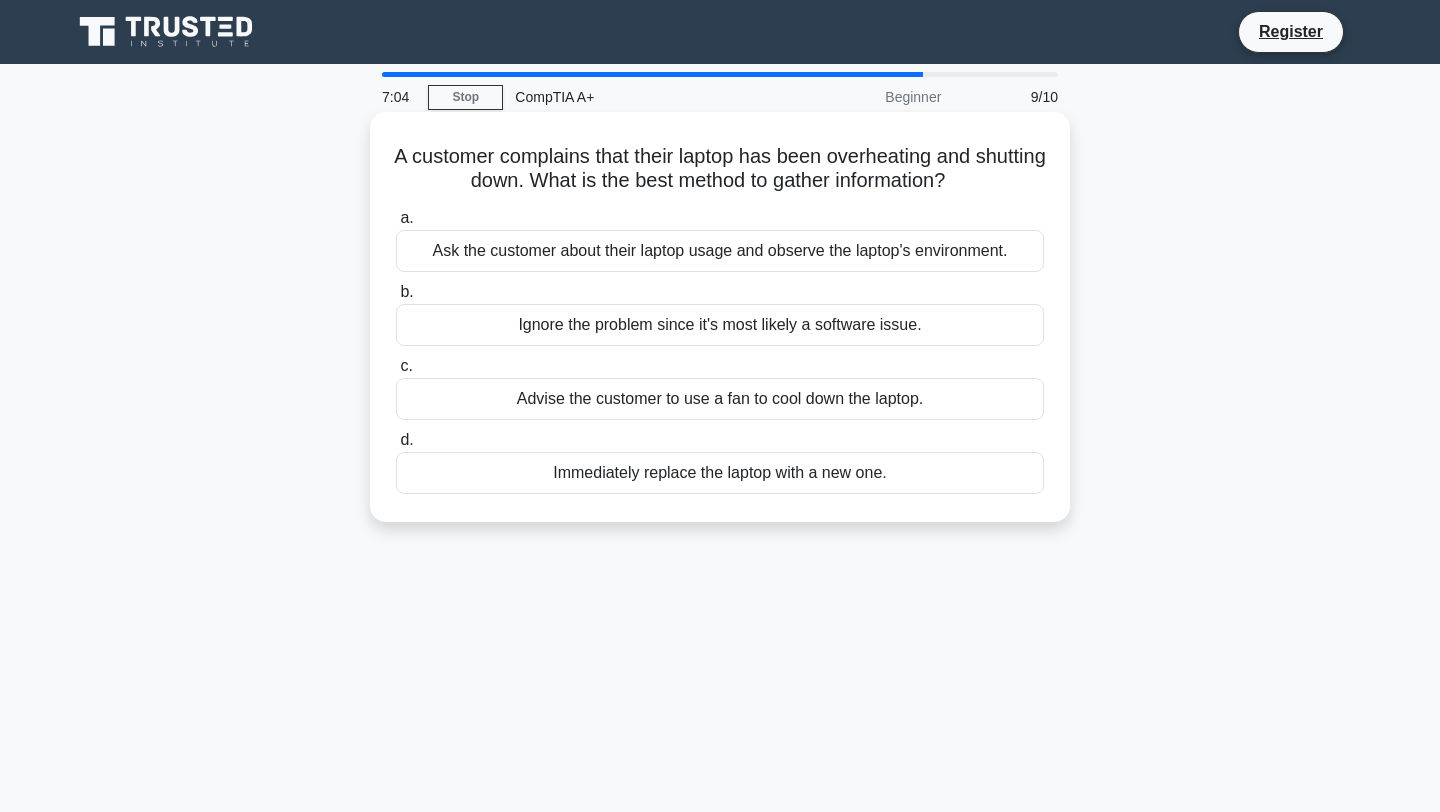 click on "Ask the customer about their laptop usage and observe the laptop's environment." at bounding box center (720, 251) 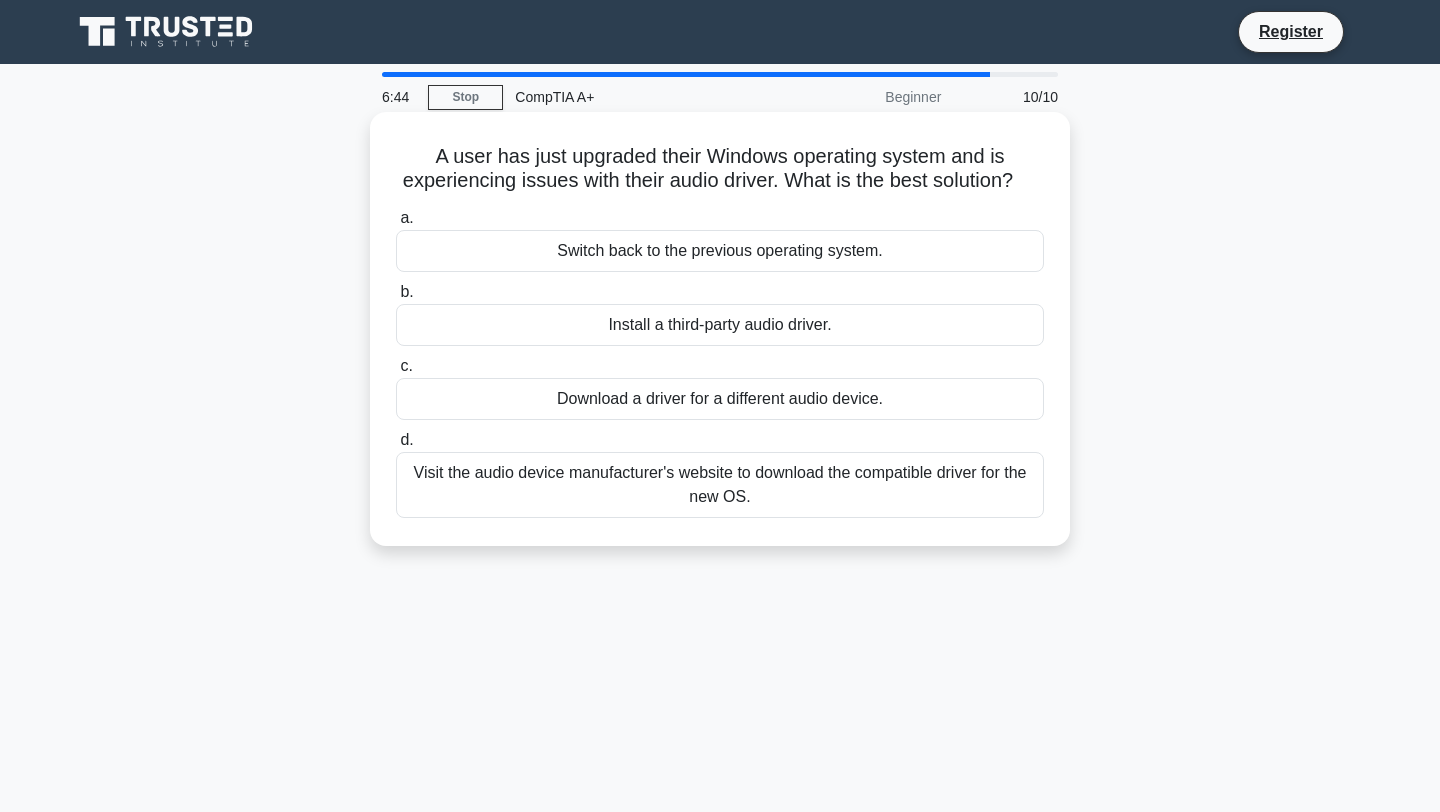 click on "Visit the audio device manufacturer's website to download the compatible driver for the new OS." at bounding box center [720, 485] 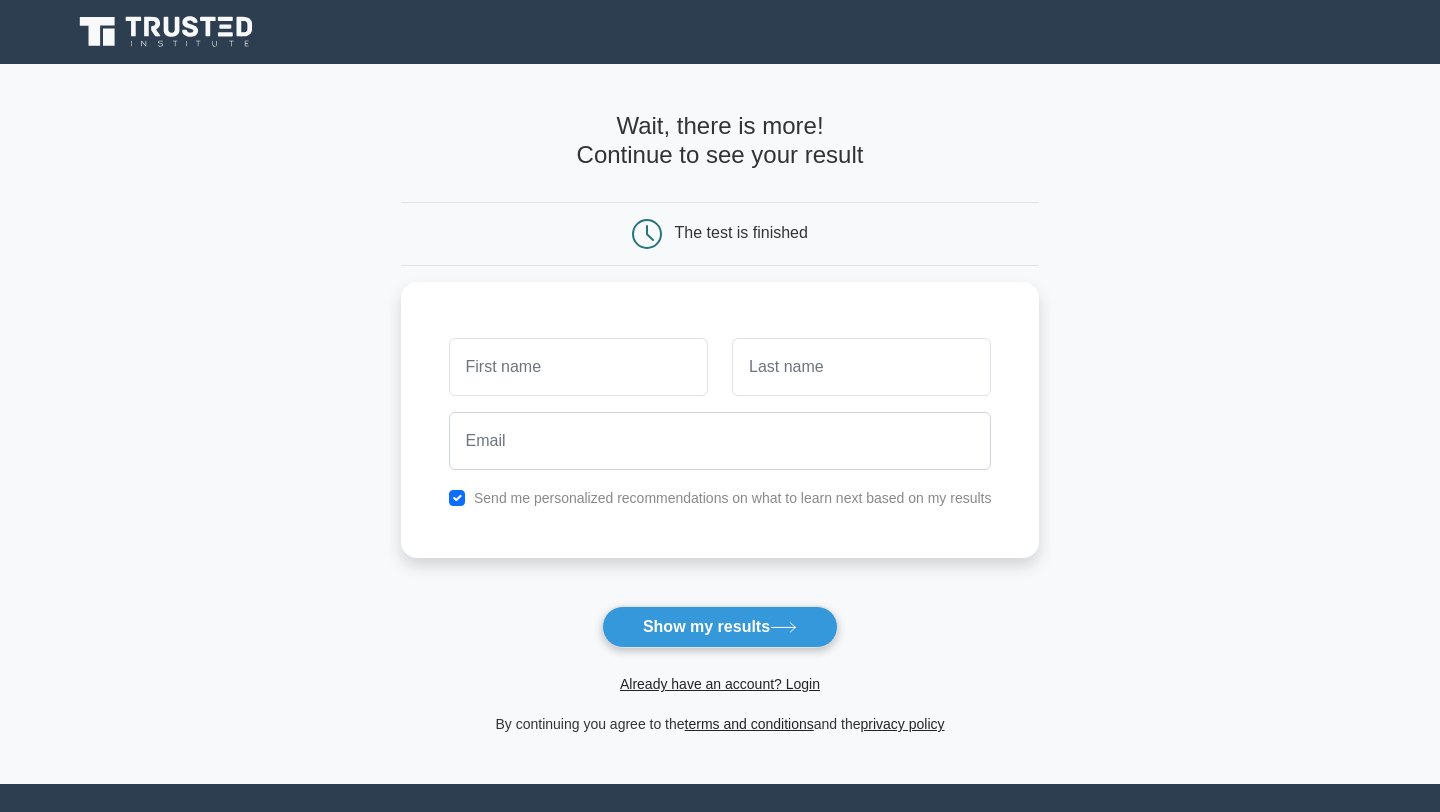 scroll, scrollTop: 0, scrollLeft: 0, axis: both 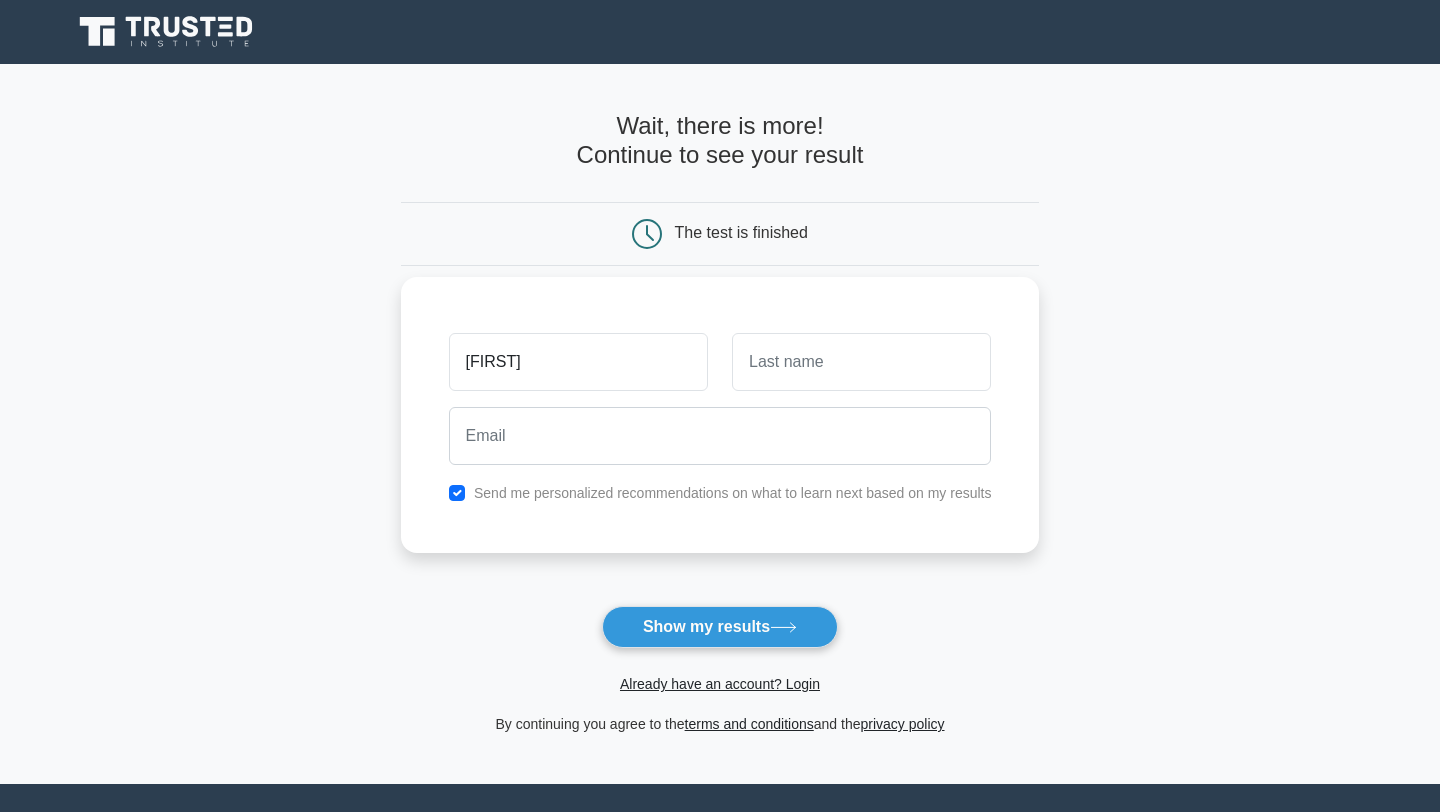type on "[FIRST]" 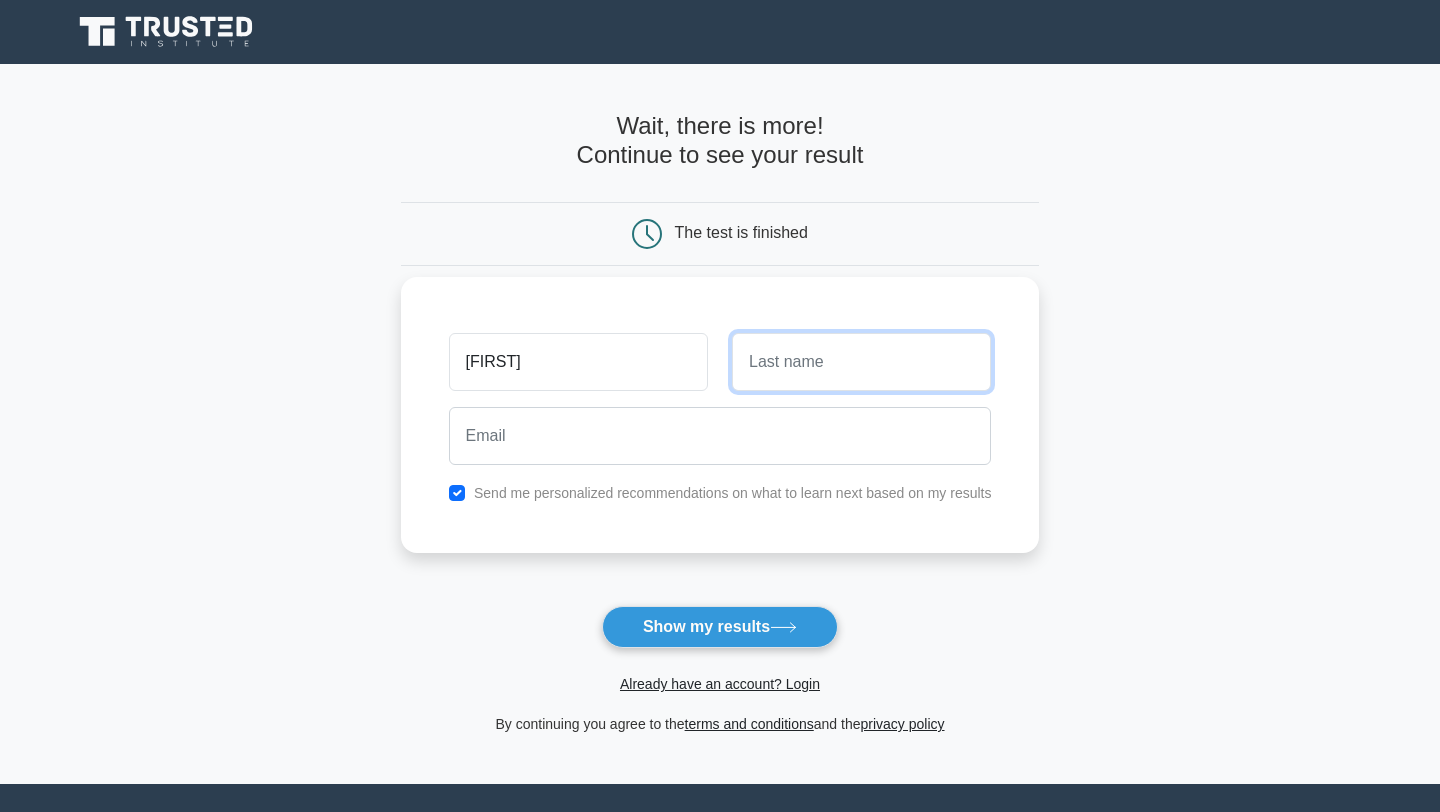 click at bounding box center (861, 362) 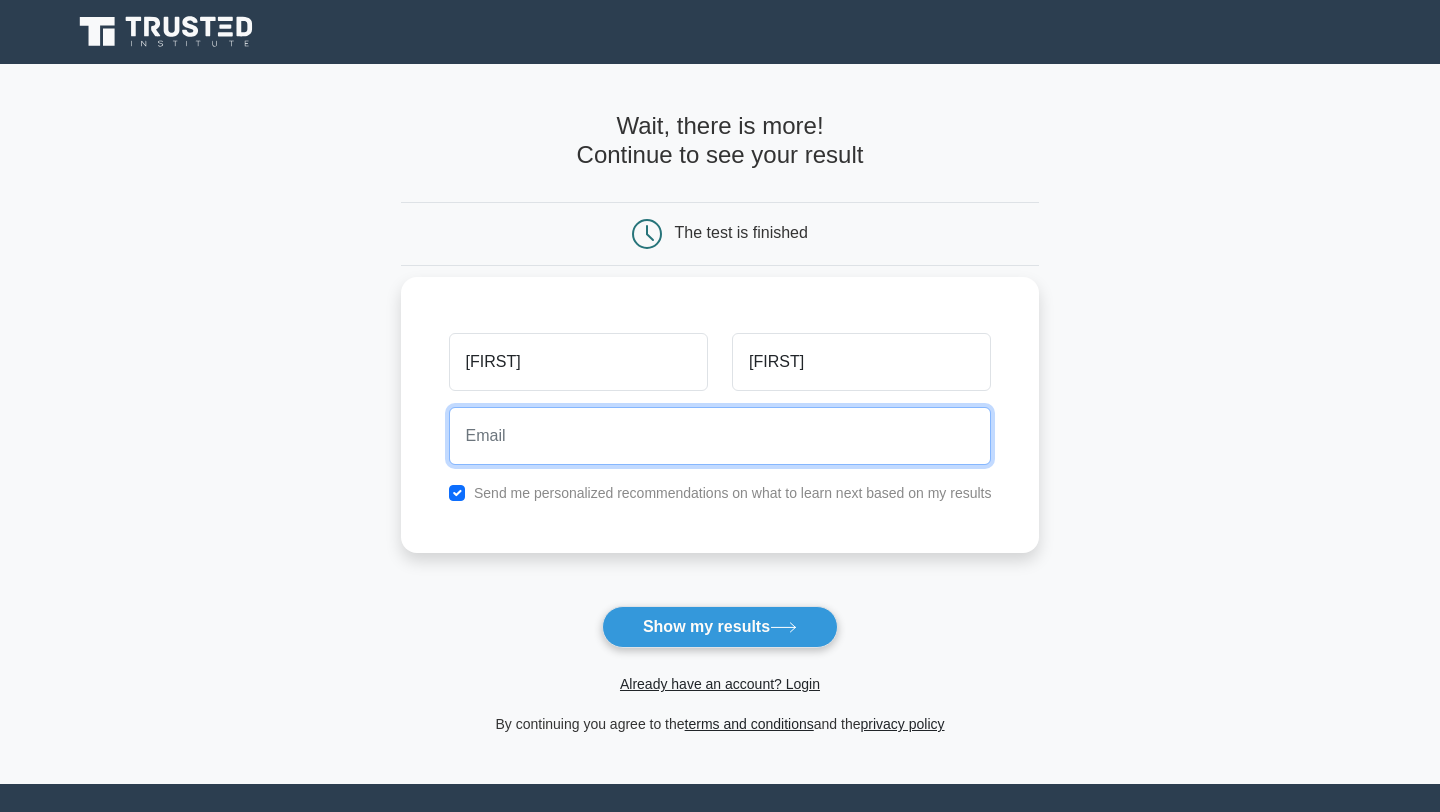 click at bounding box center [720, 436] 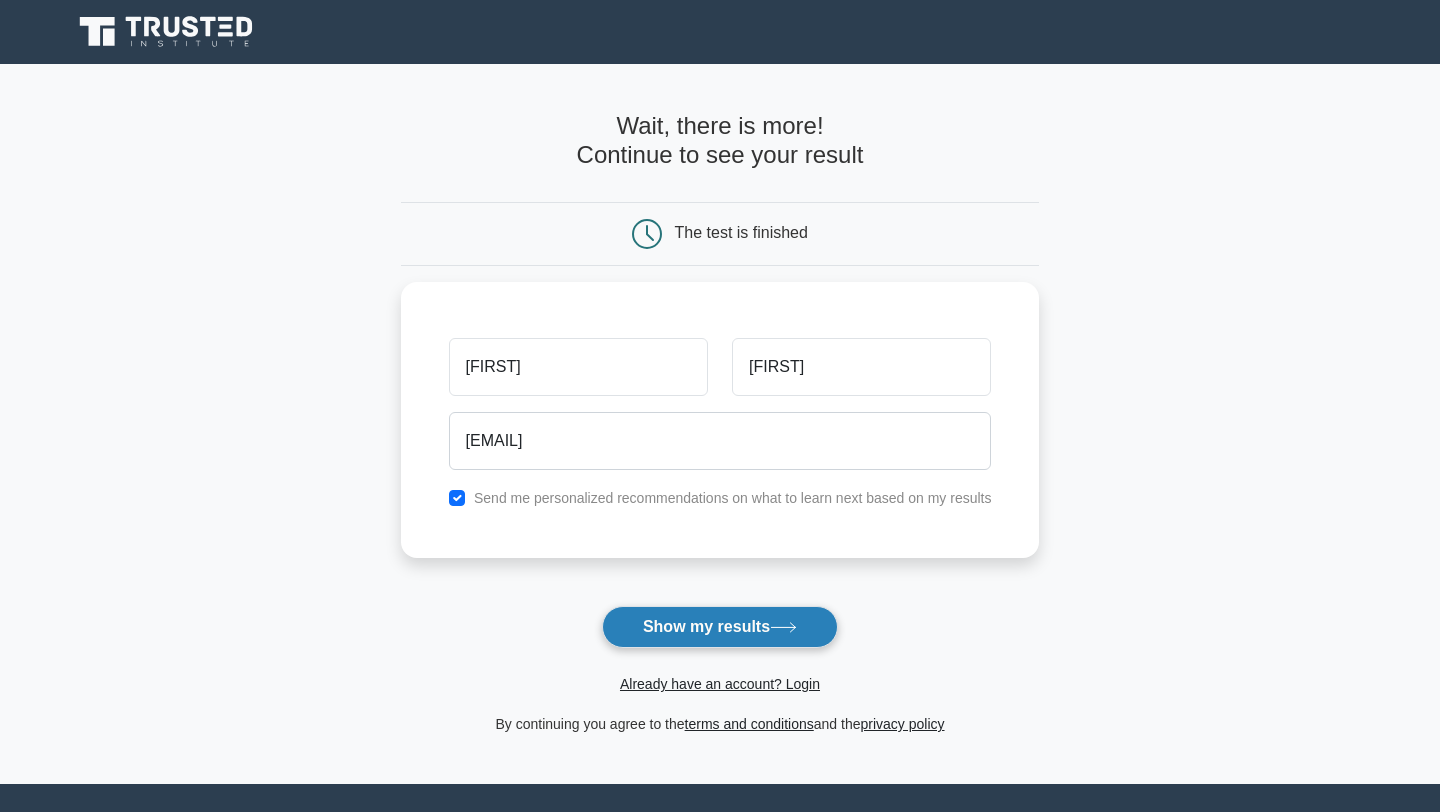 click on "Show my results" at bounding box center [720, 627] 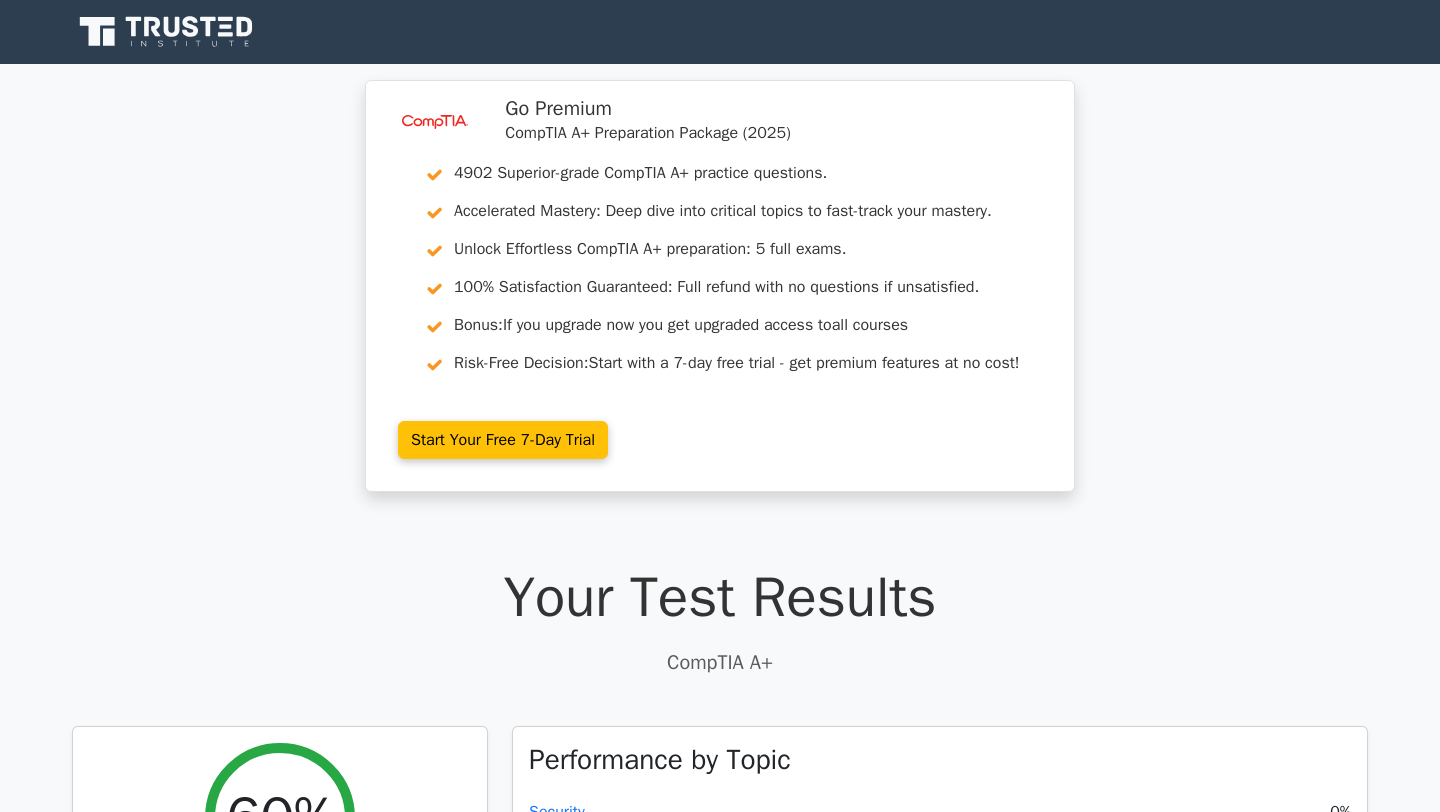 scroll, scrollTop: 0, scrollLeft: 0, axis: both 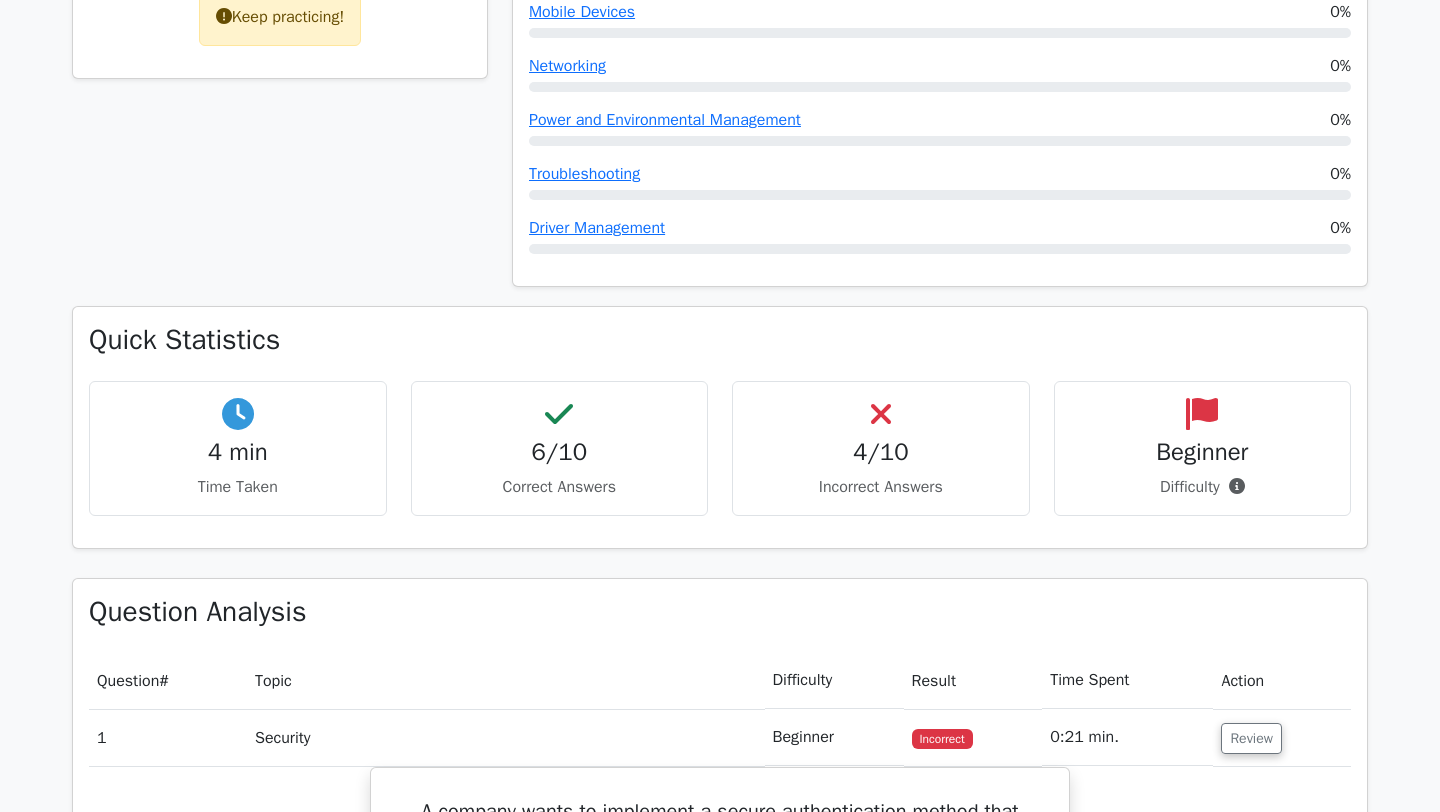 click on "4/10" at bounding box center (881, 452) 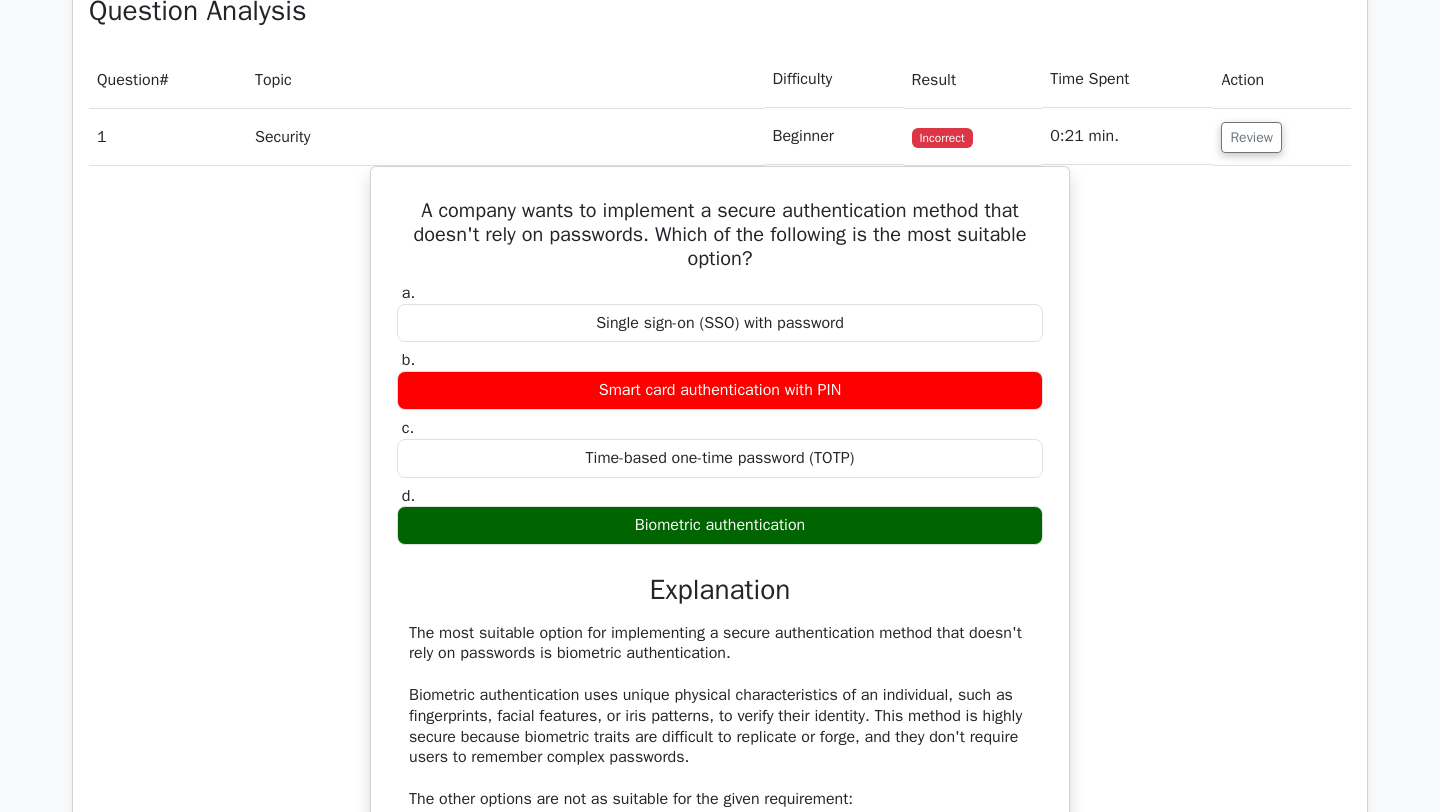 scroll, scrollTop: 1565, scrollLeft: 0, axis: vertical 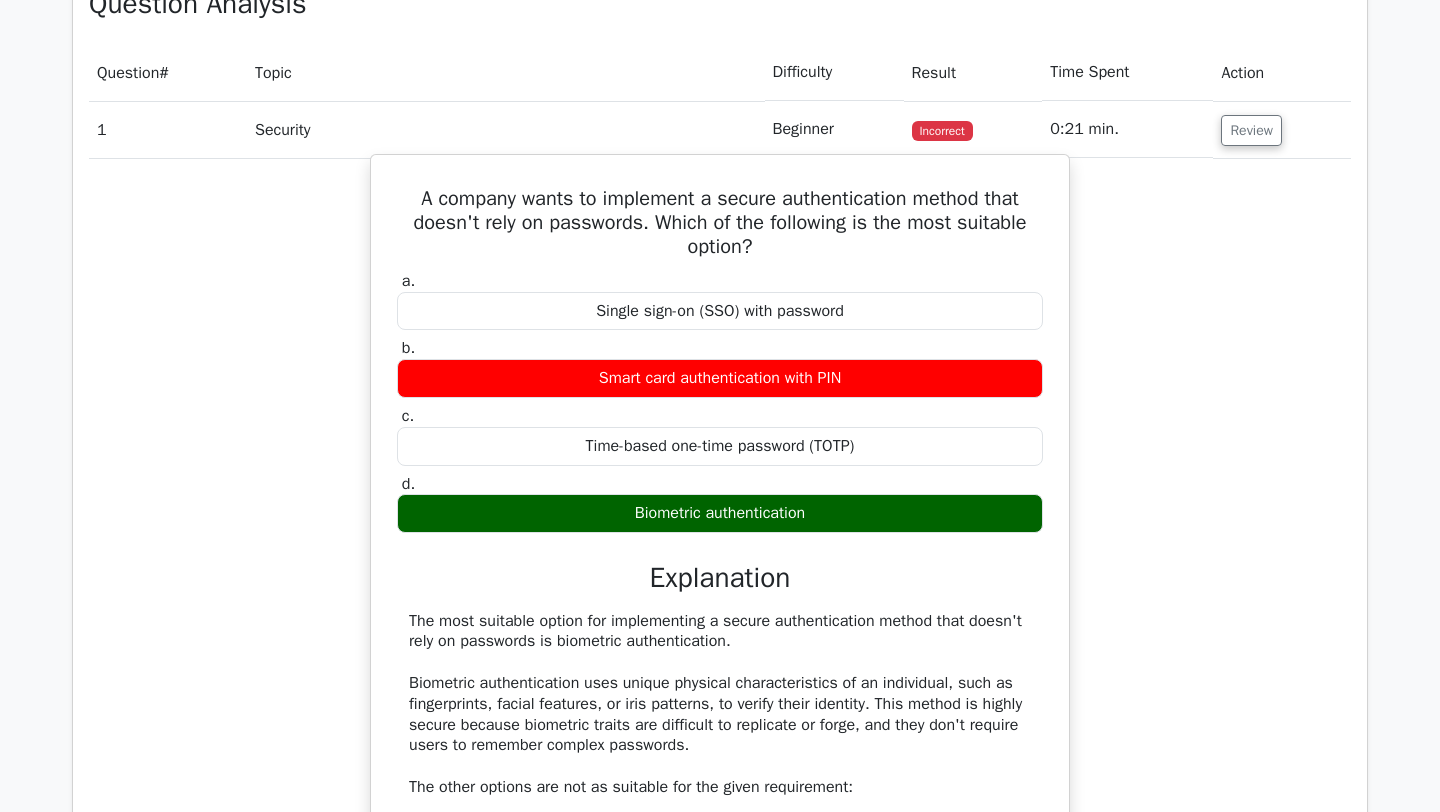 drag, startPoint x: 618, startPoint y: 534, endPoint x: 851, endPoint y: 513, distance: 233.94444 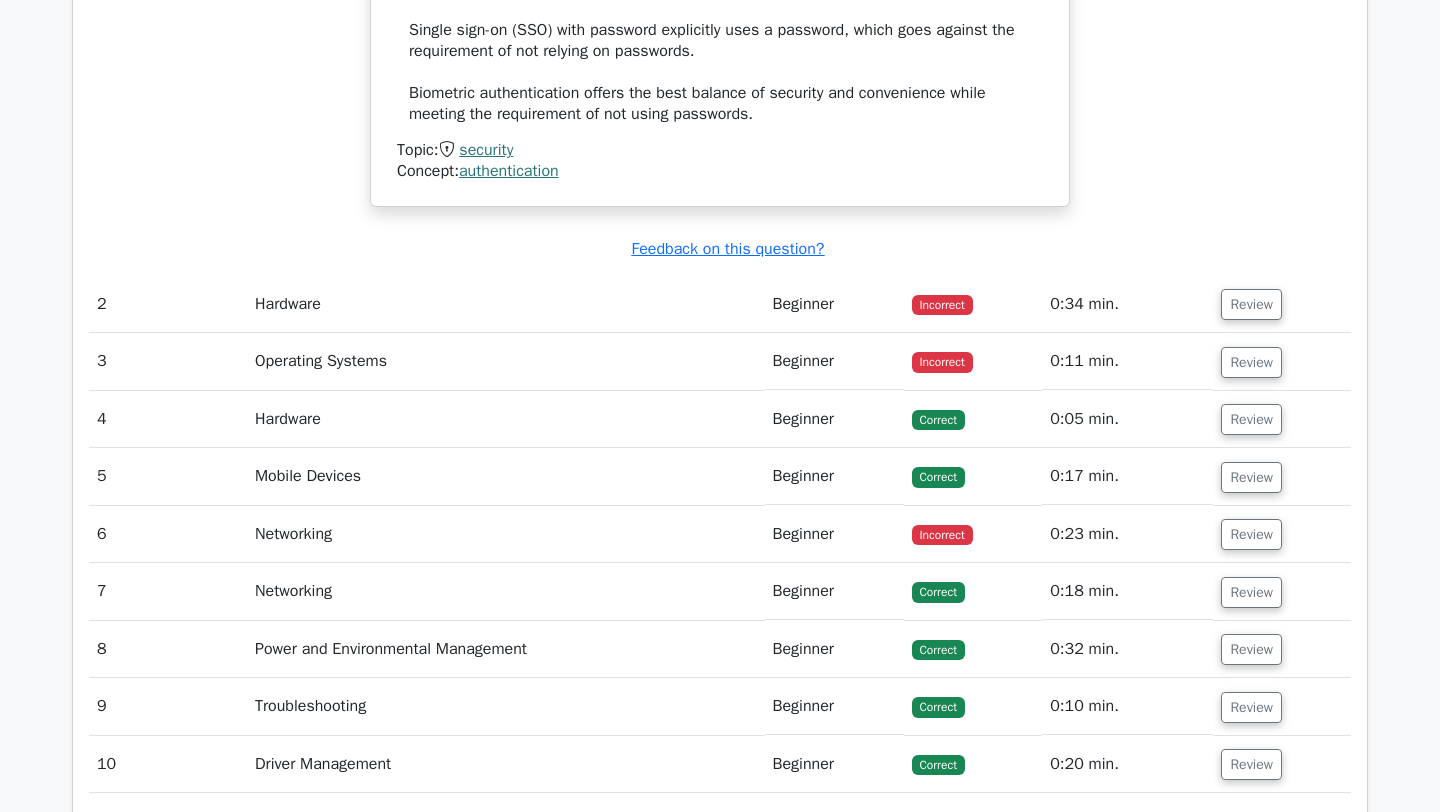 scroll, scrollTop: 2494, scrollLeft: 0, axis: vertical 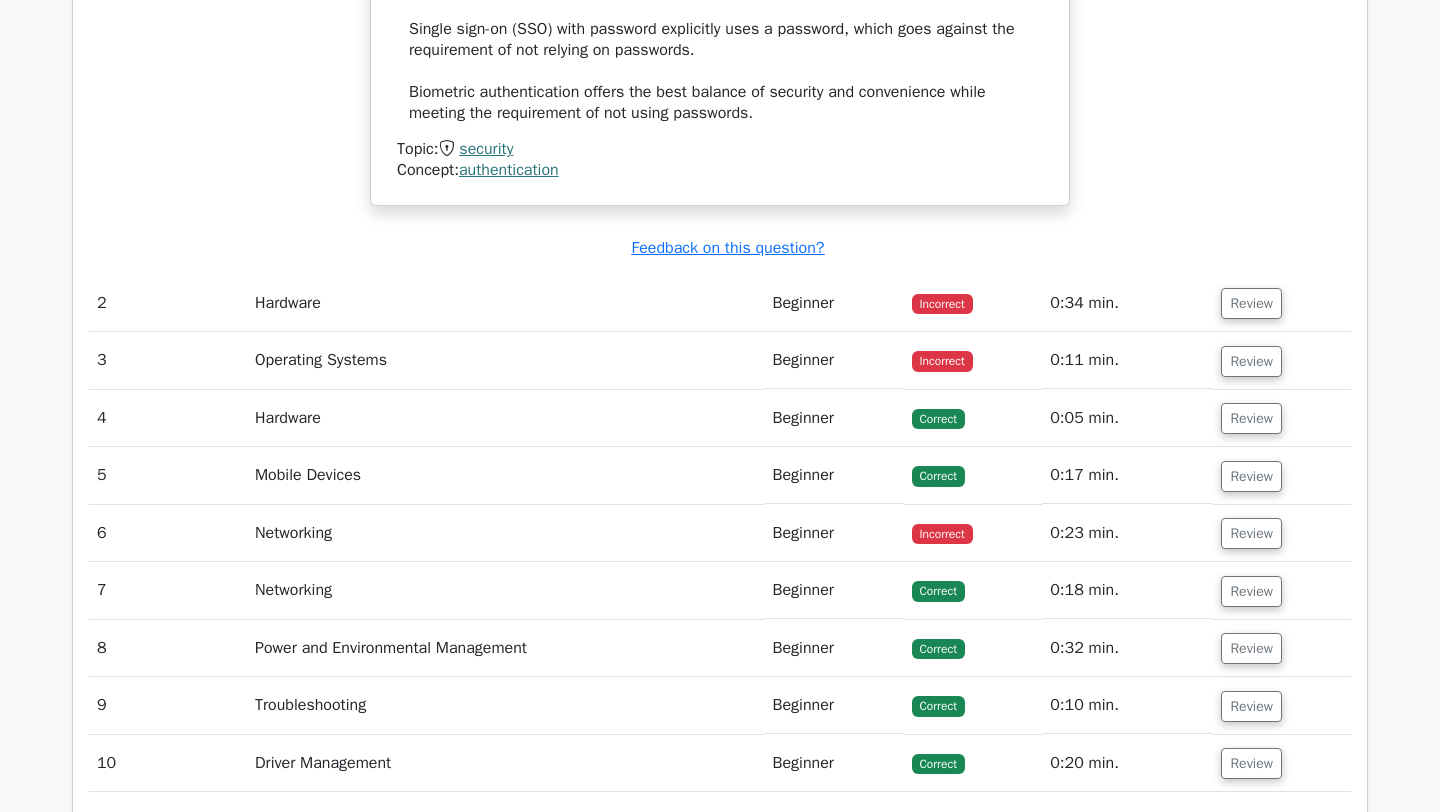 click on "Hardware" at bounding box center [506, 303] 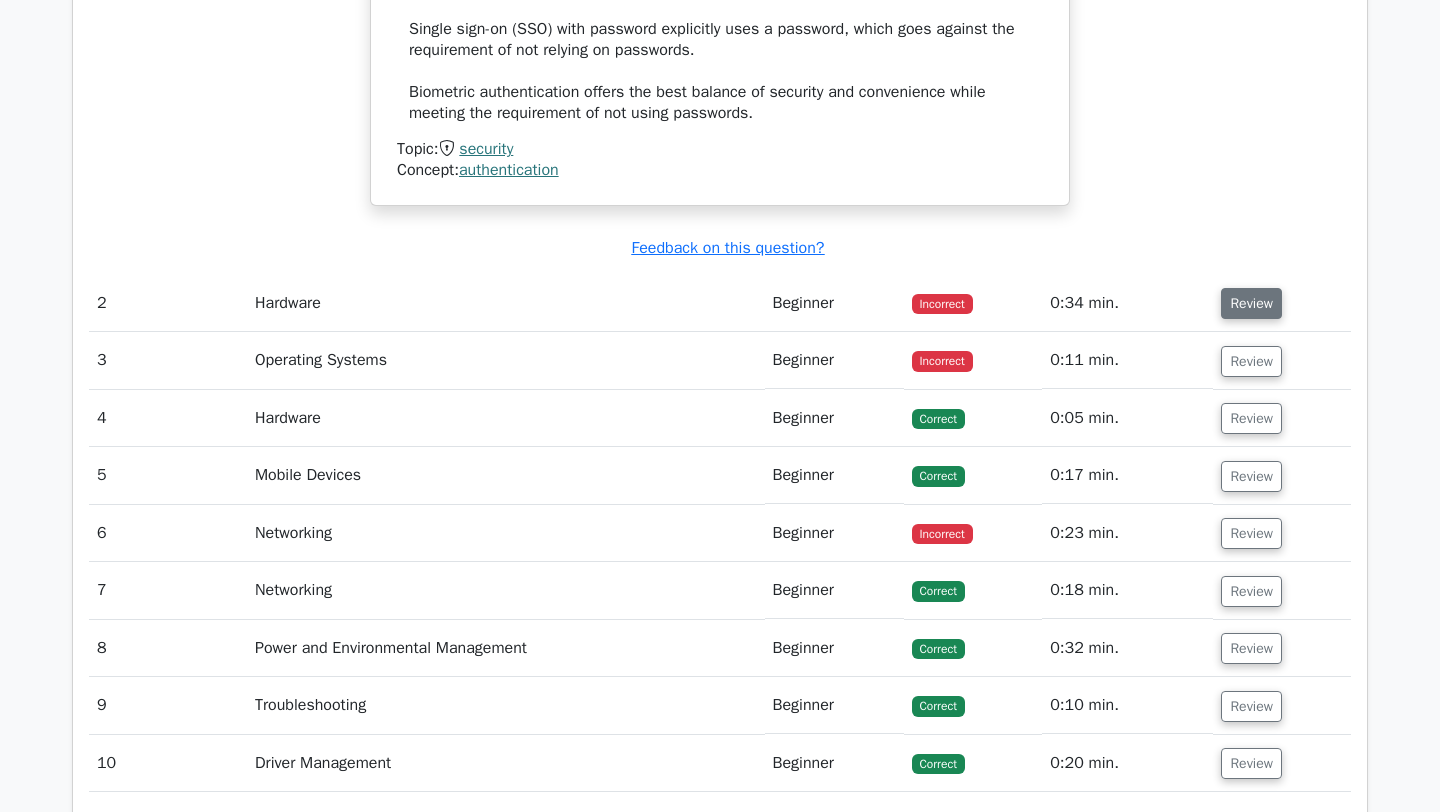 click on "Review" at bounding box center [1251, 303] 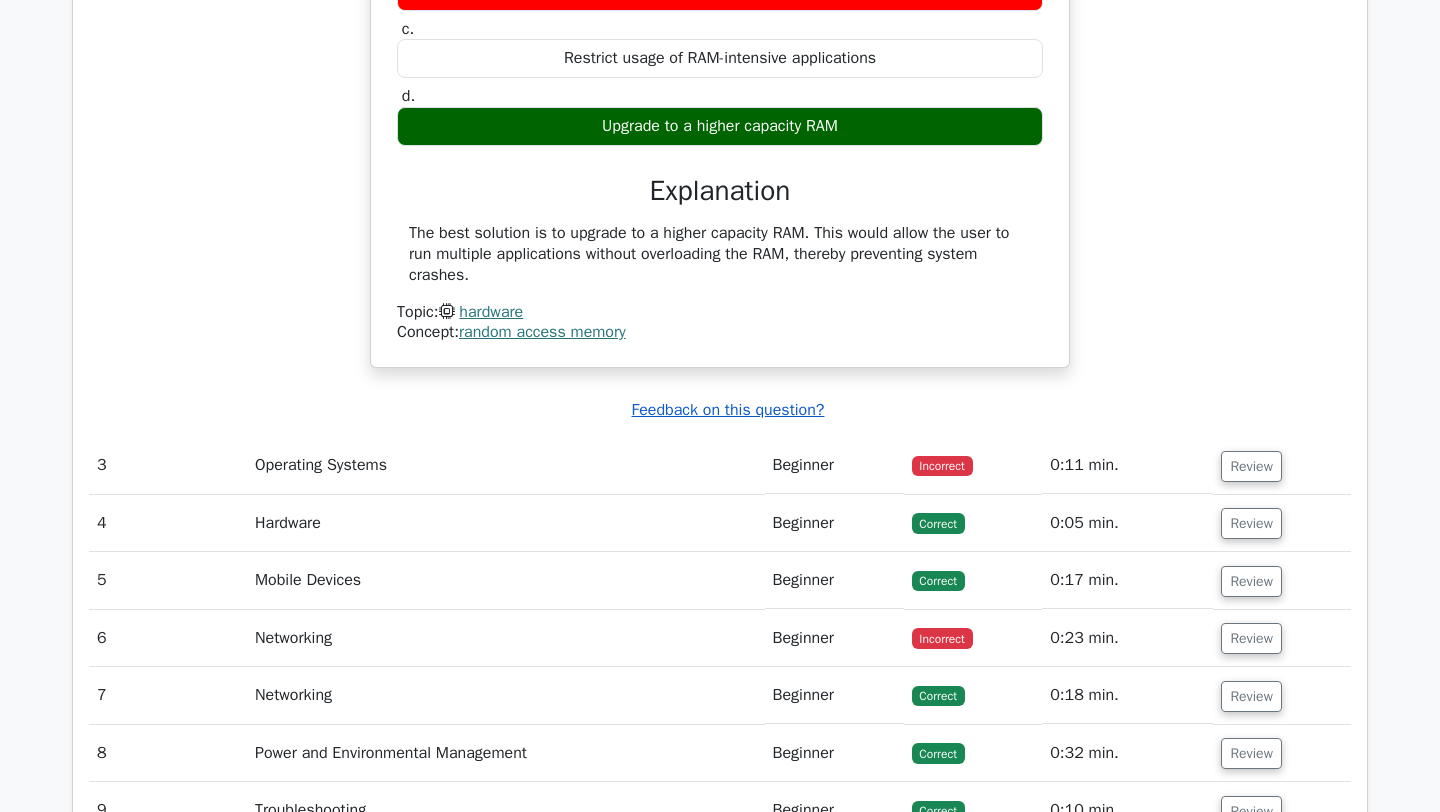 scroll, scrollTop: 3070, scrollLeft: 0, axis: vertical 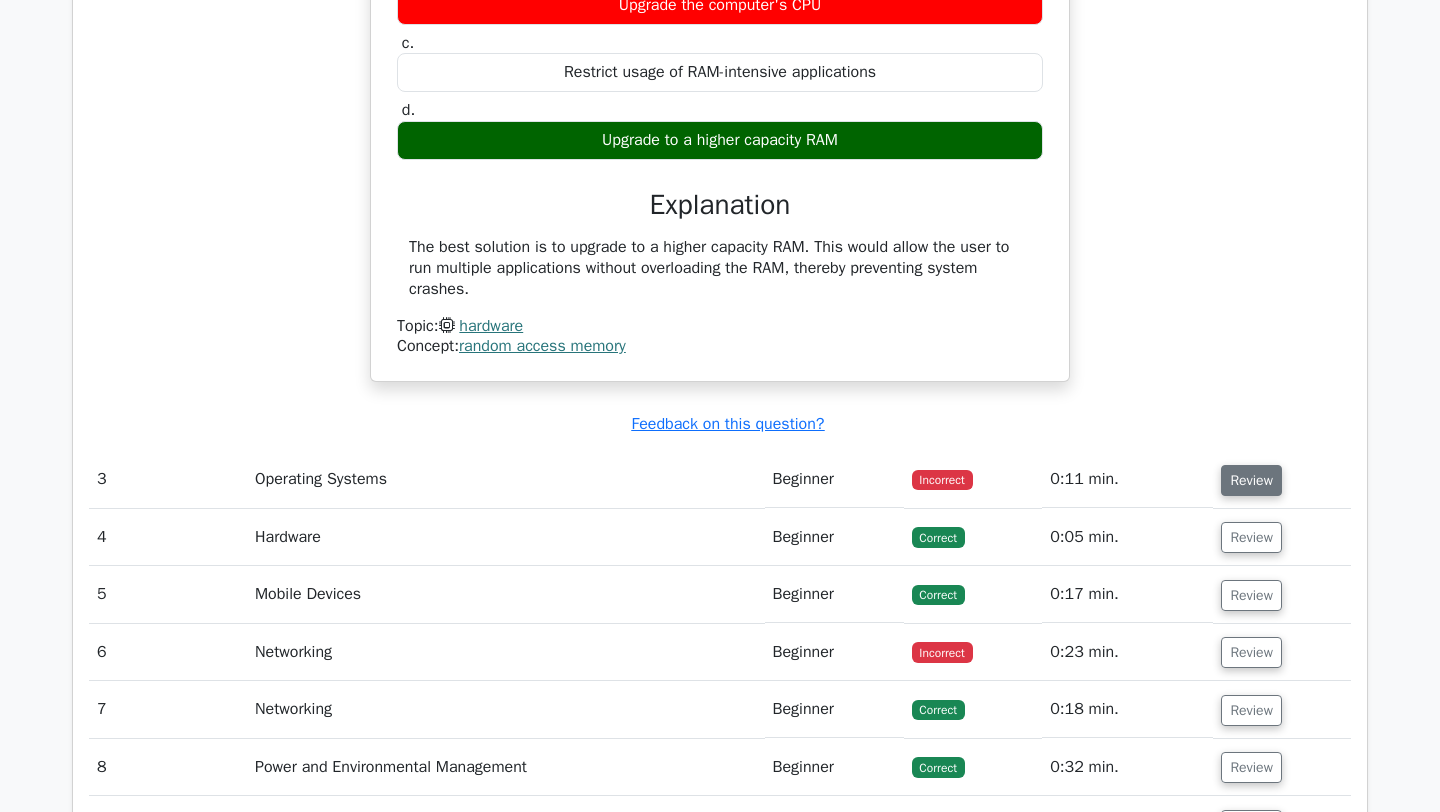 click on "Review" at bounding box center [1251, 480] 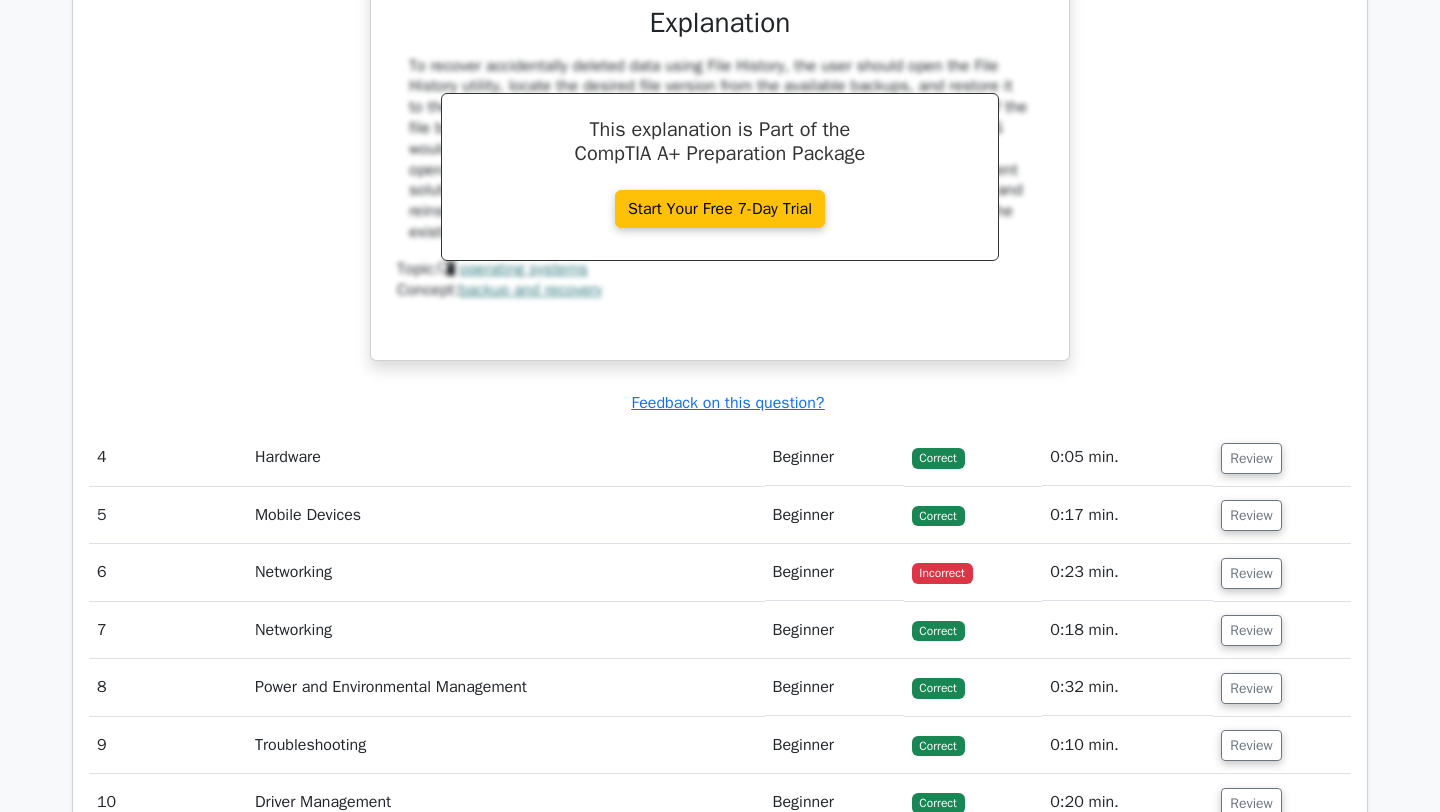 scroll, scrollTop: 3982, scrollLeft: 0, axis: vertical 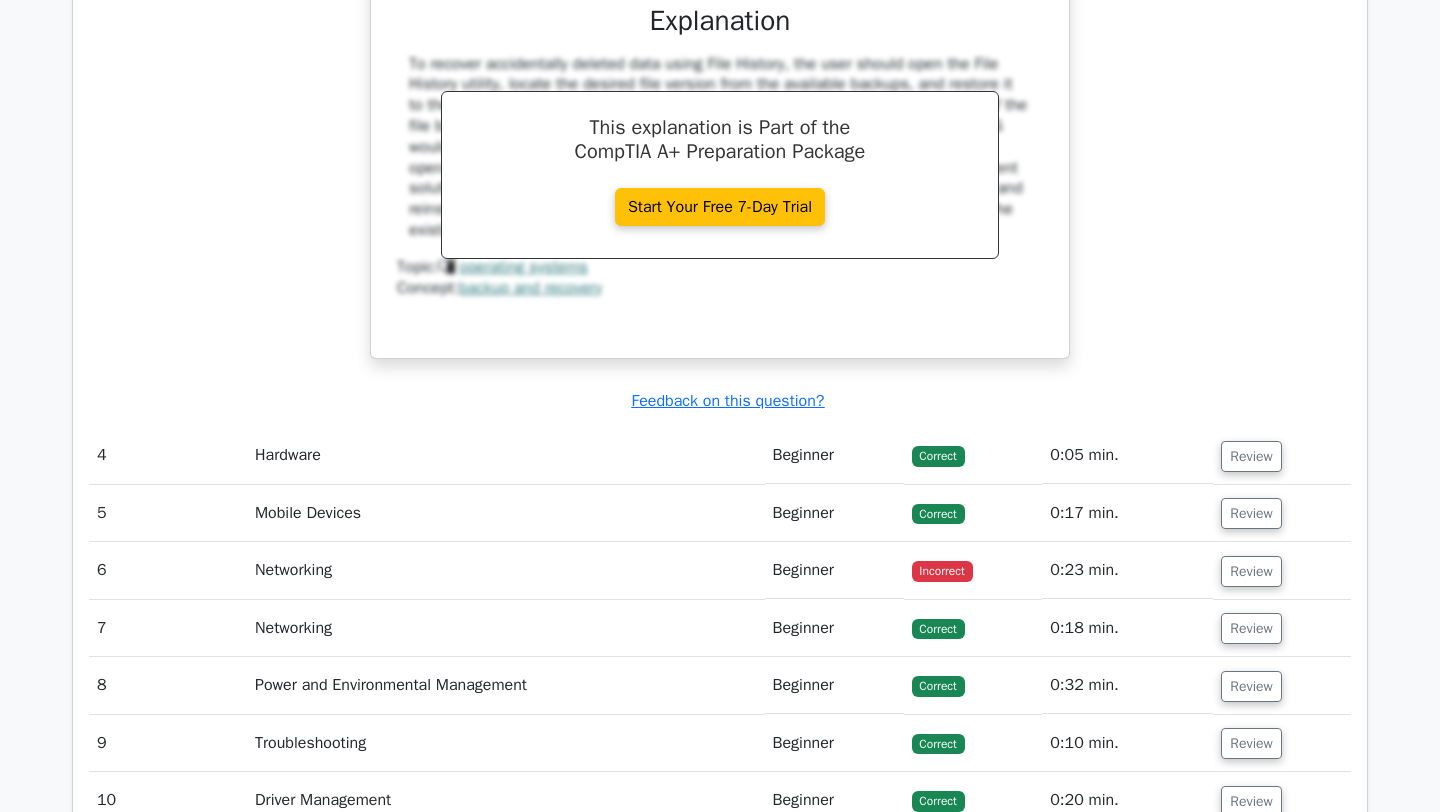 click on "Incorrect" at bounding box center (942, 571) 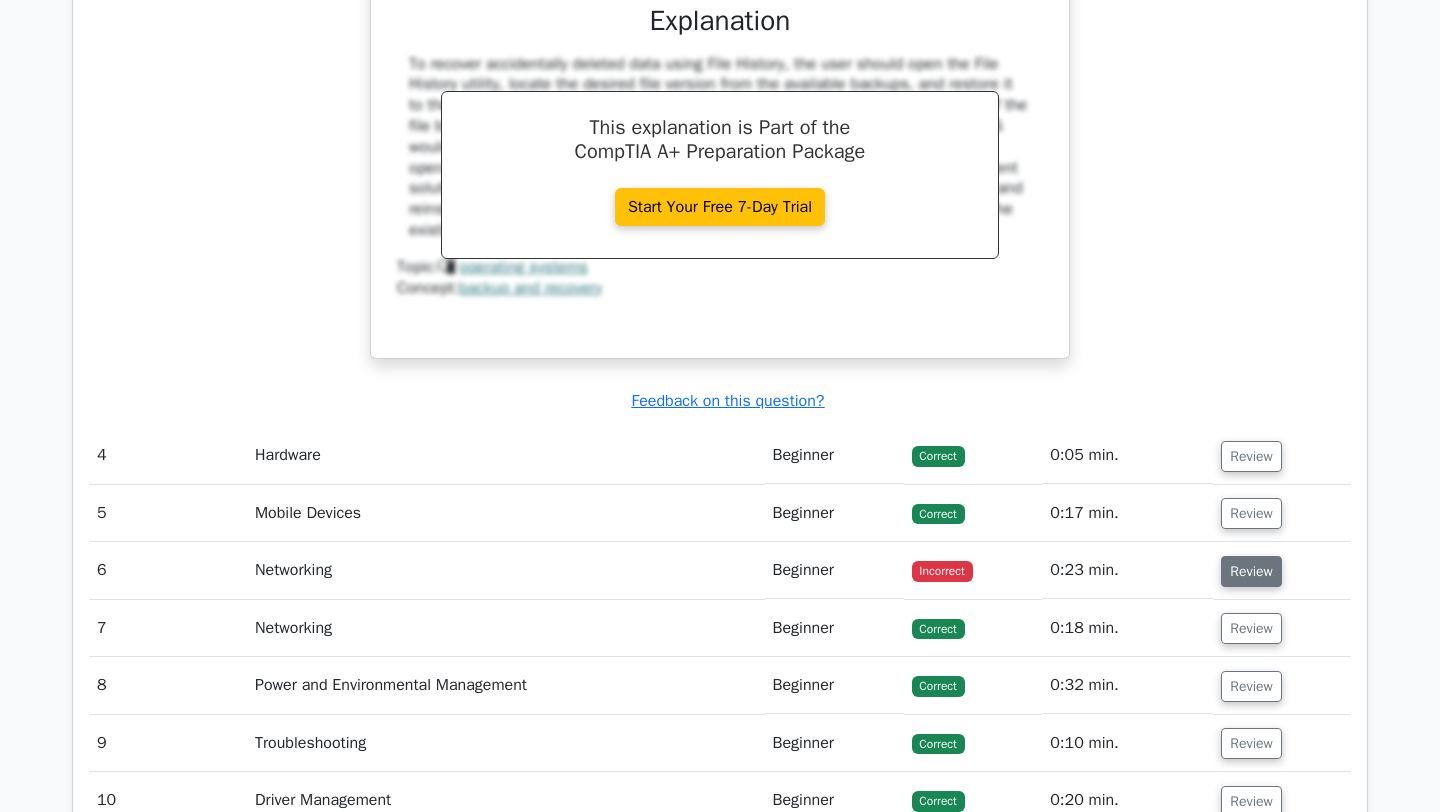 click on "Review" at bounding box center [1251, 571] 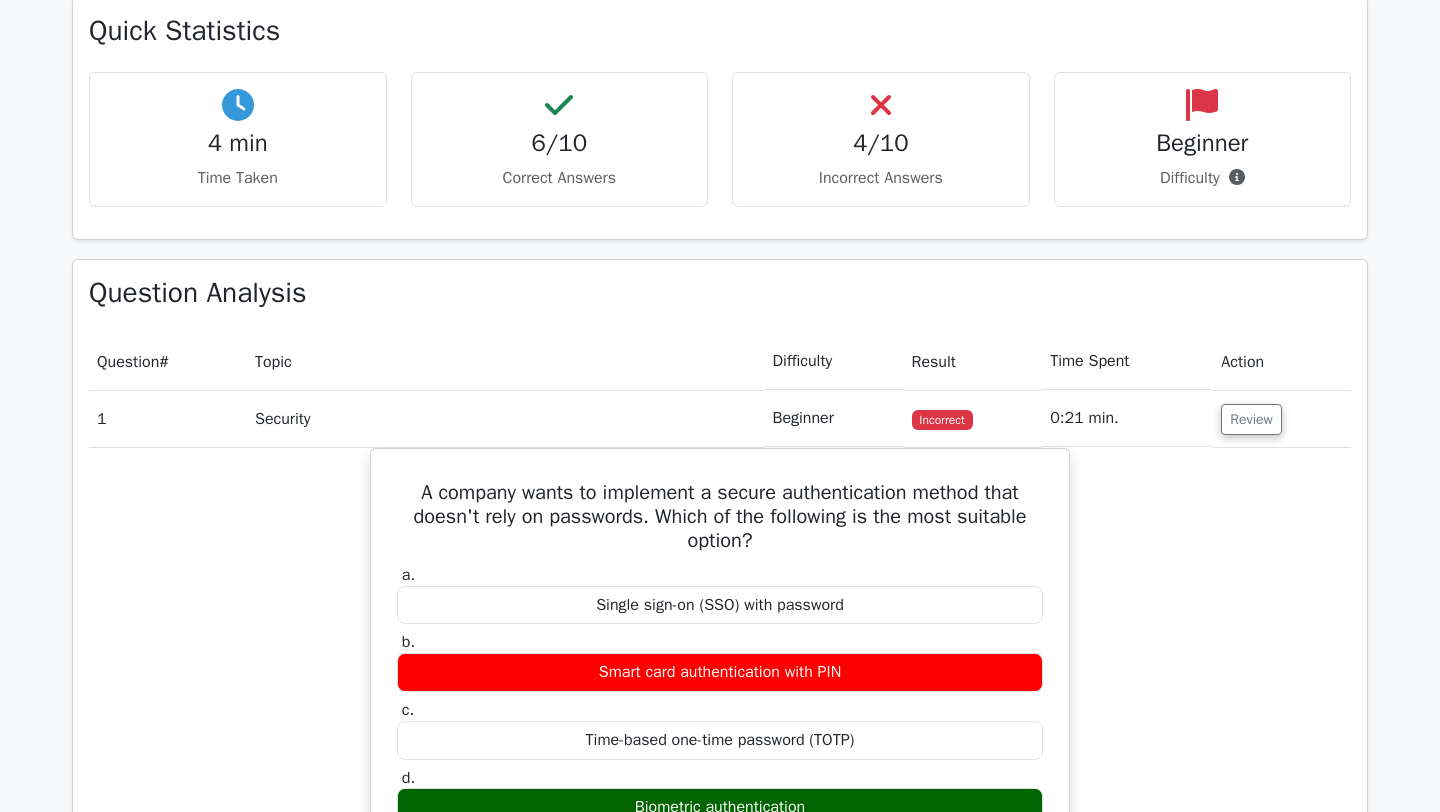 scroll, scrollTop: 1262, scrollLeft: 0, axis: vertical 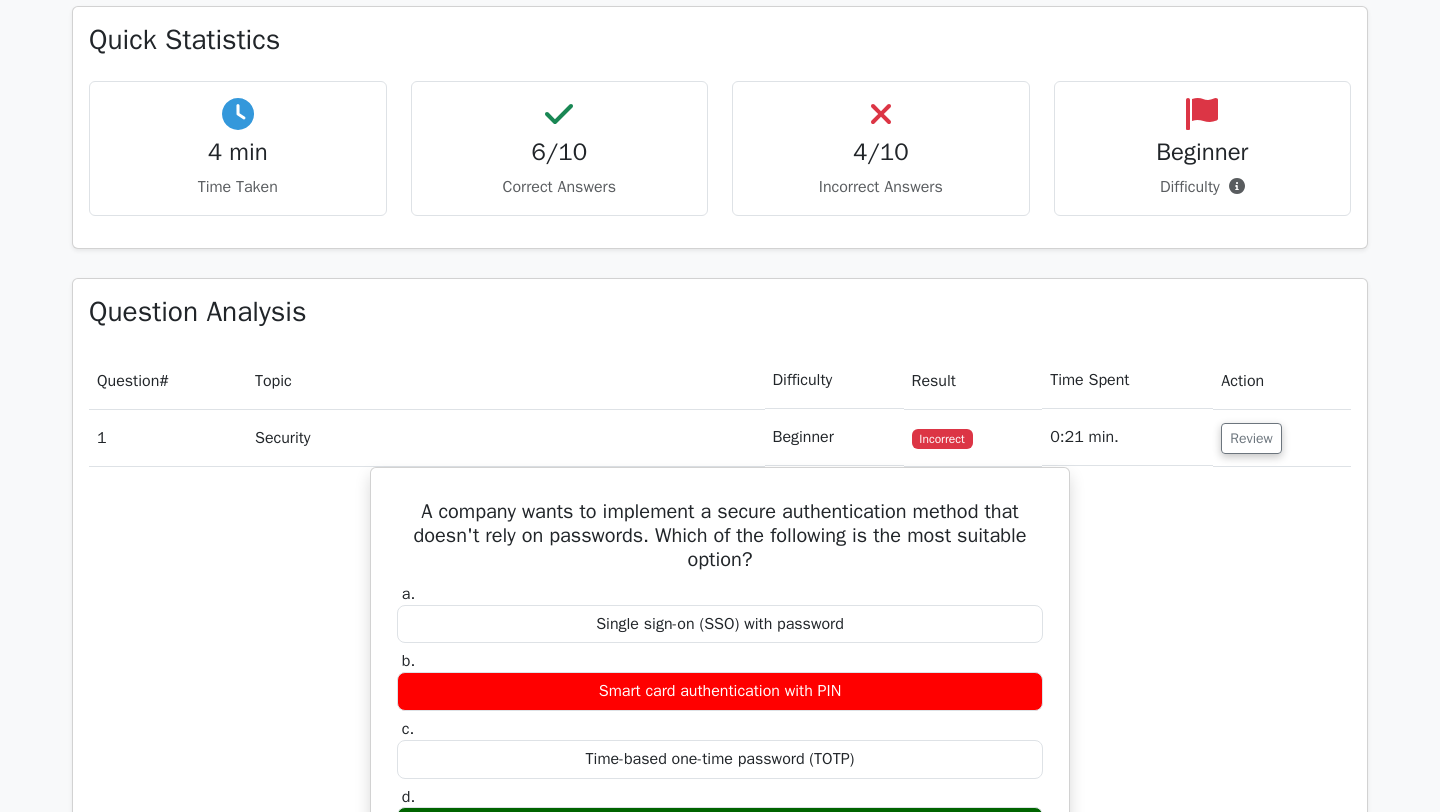 click on "Difficulty" at bounding box center [1203, 187] 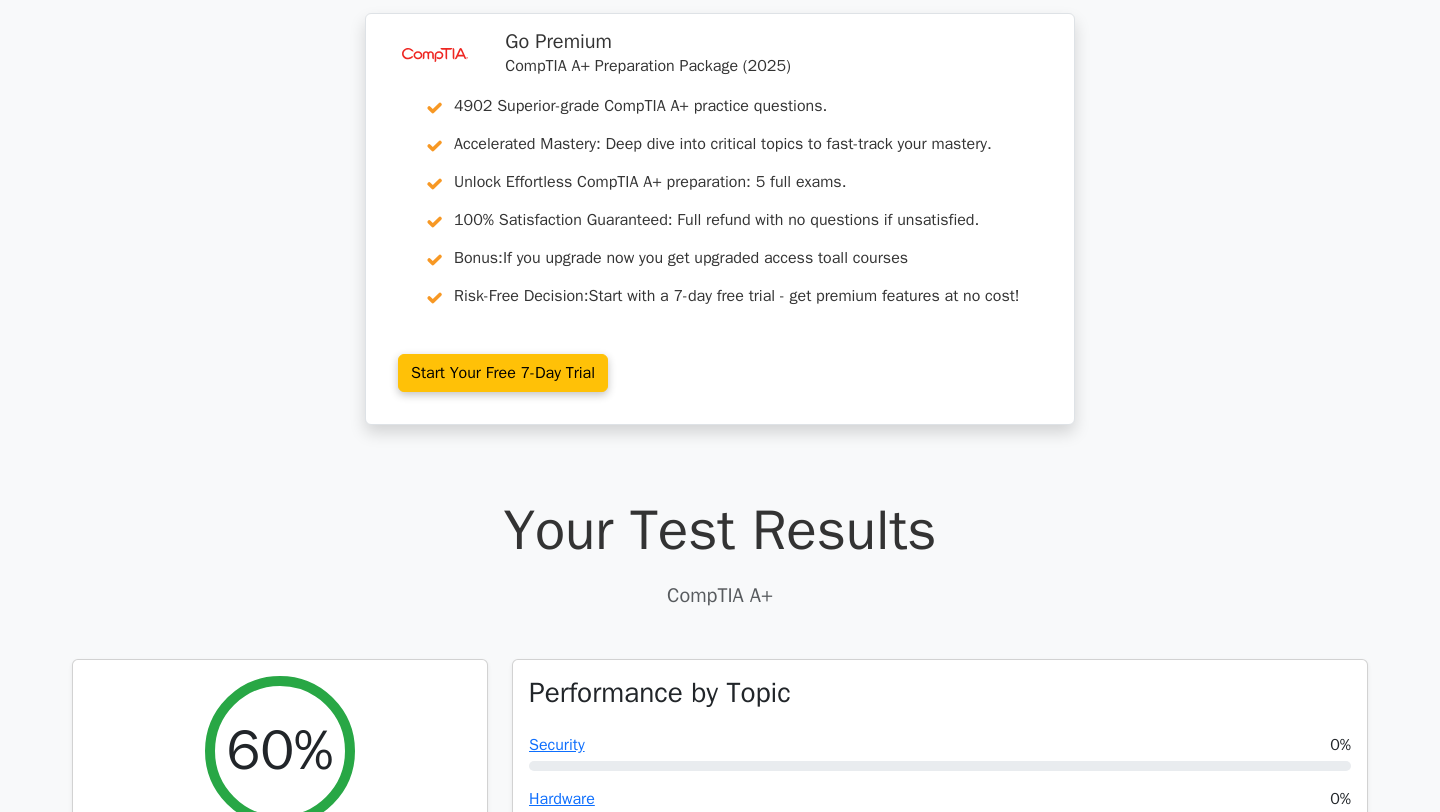 scroll, scrollTop: 0, scrollLeft: 0, axis: both 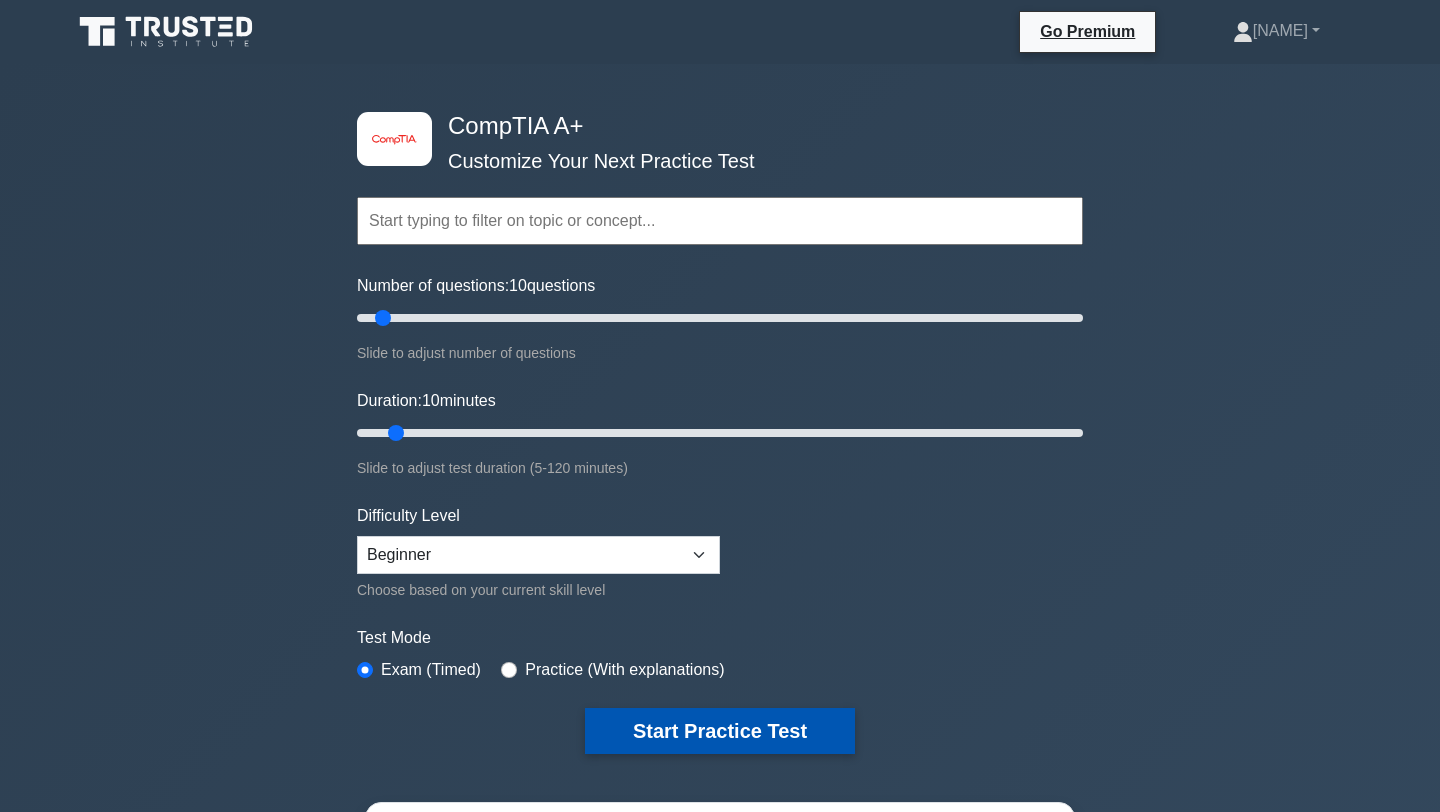 click on "Start Practice Test" at bounding box center [720, 731] 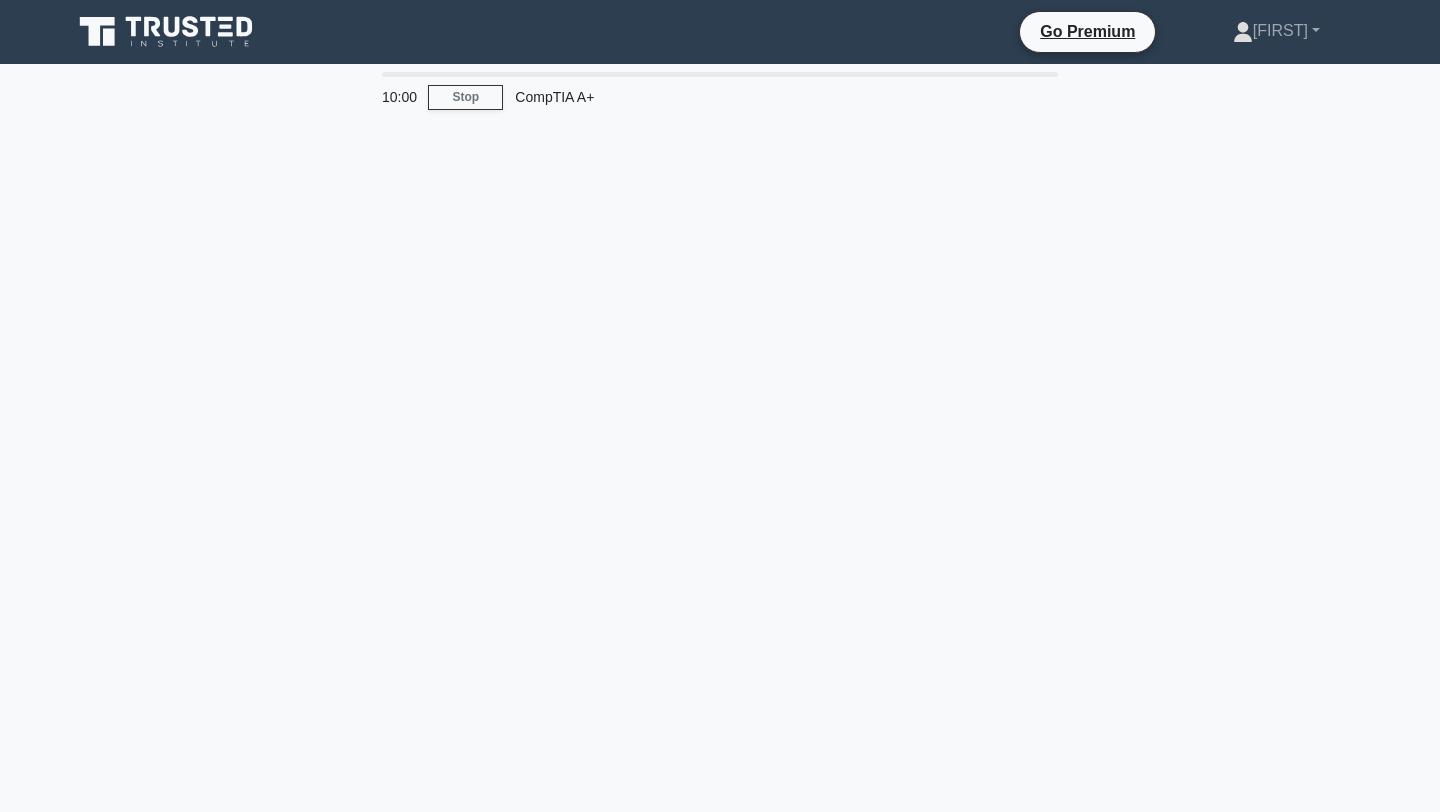 scroll, scrollTop: 0, scrollLeft: 0, axis: both 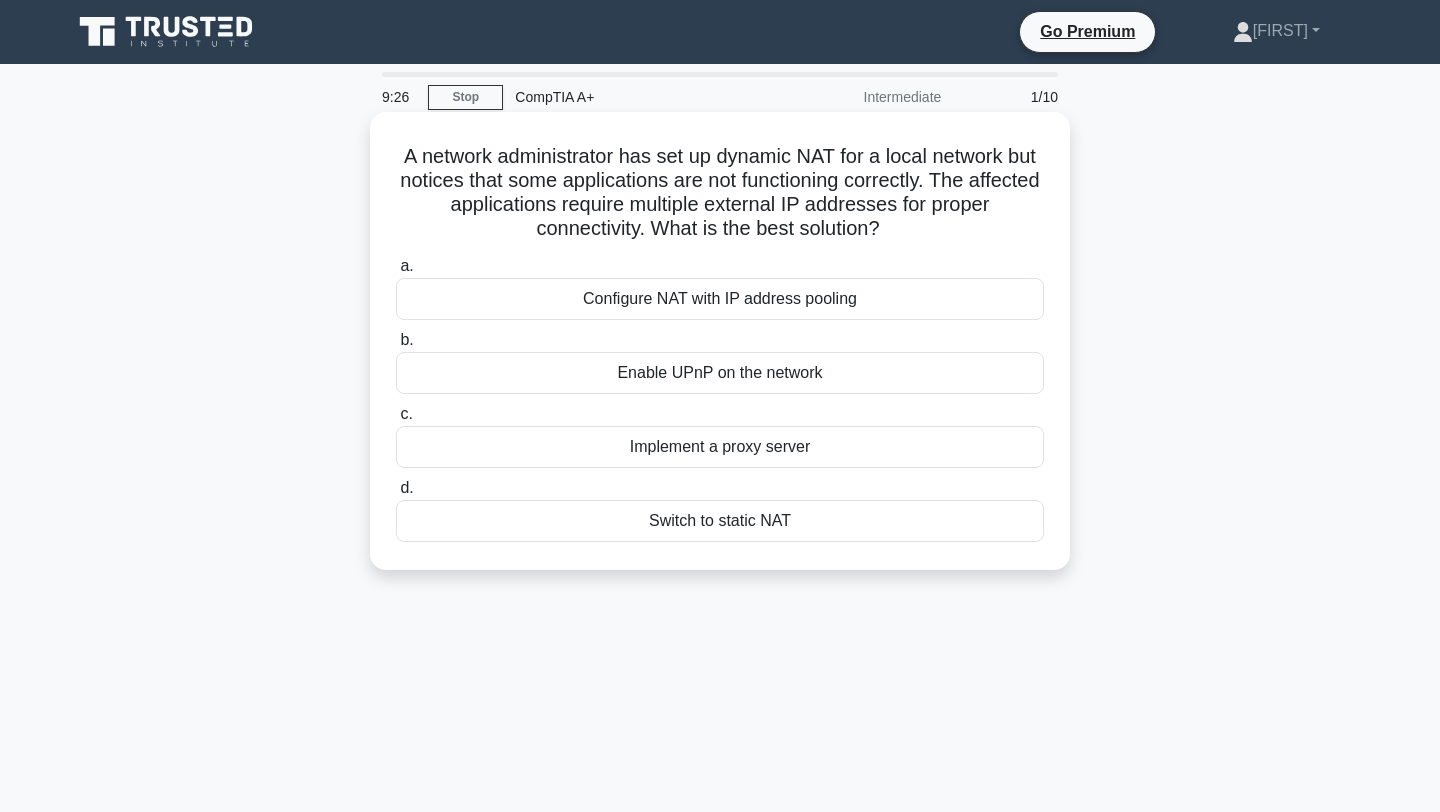 click on "Configure NAT with IP address pooling" at bounding box center (720, 299) 